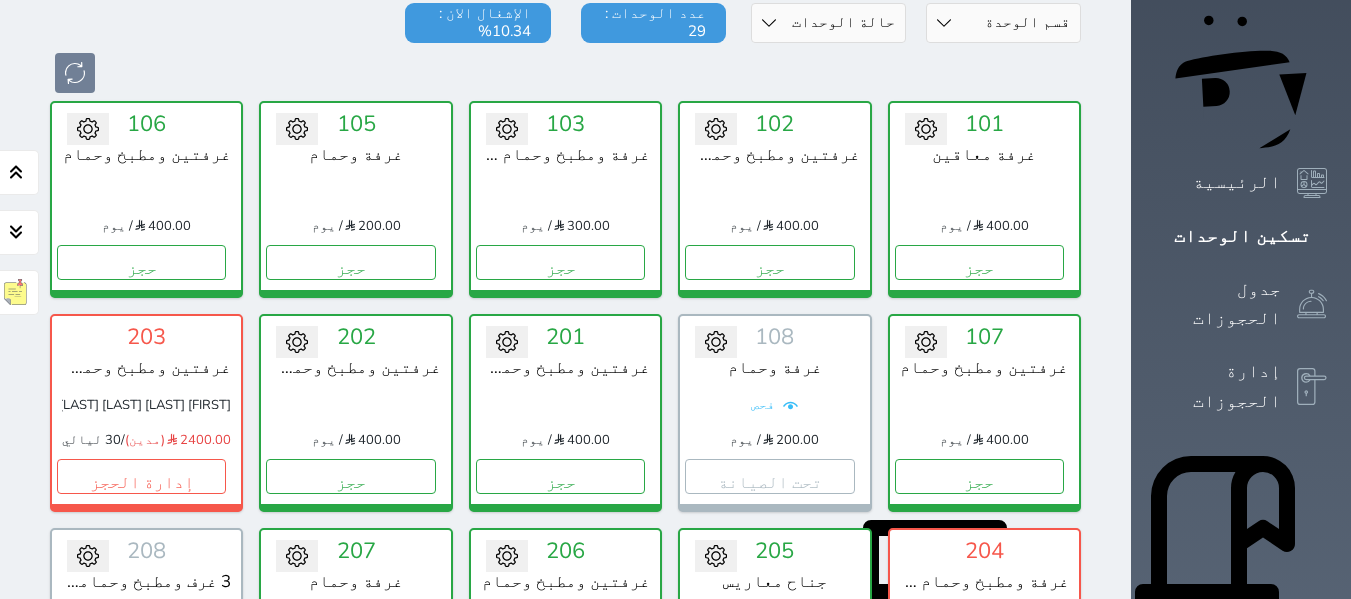 scroll, scrollTop: 178, scrollLeft: 0, axis: vertical 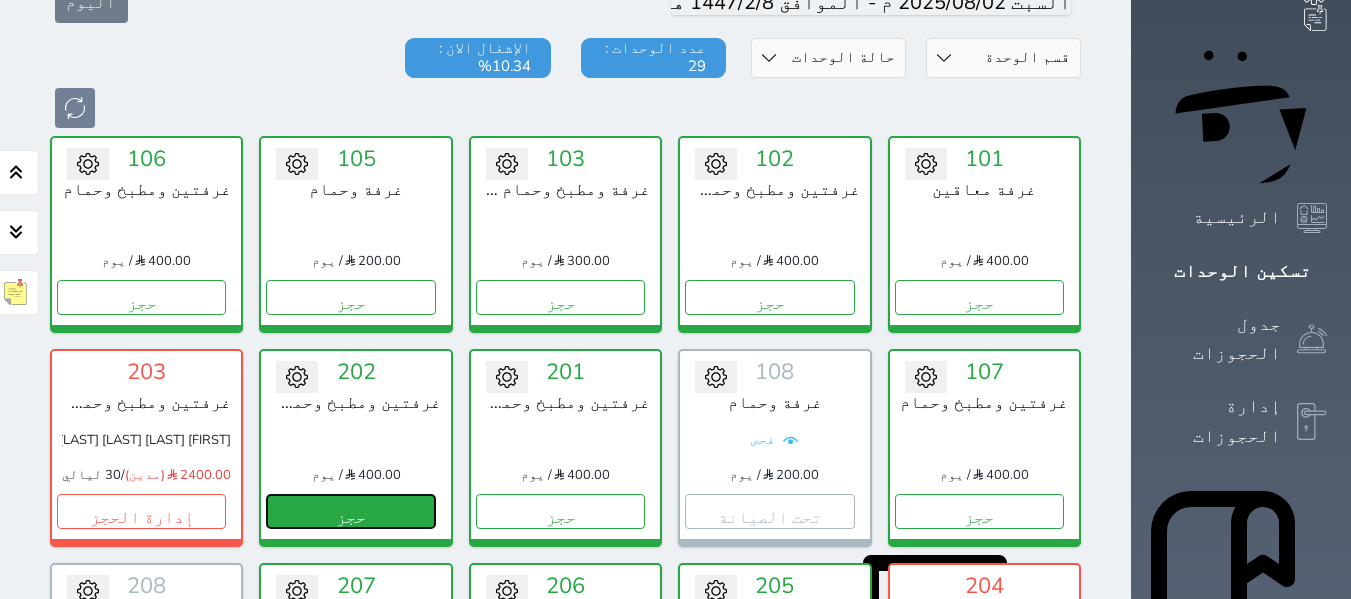 click on "حجز" at bounding box center (350, 511) 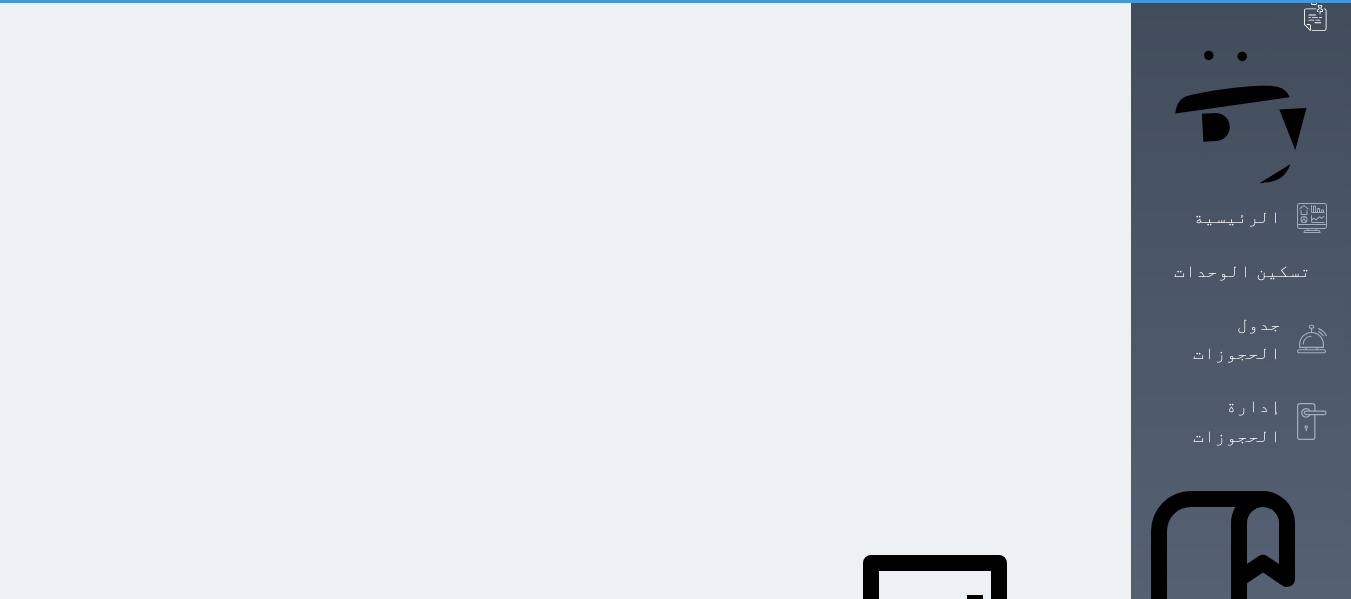 scroll, scrollTop: 163, scrollLeft: 0, axis: vertical 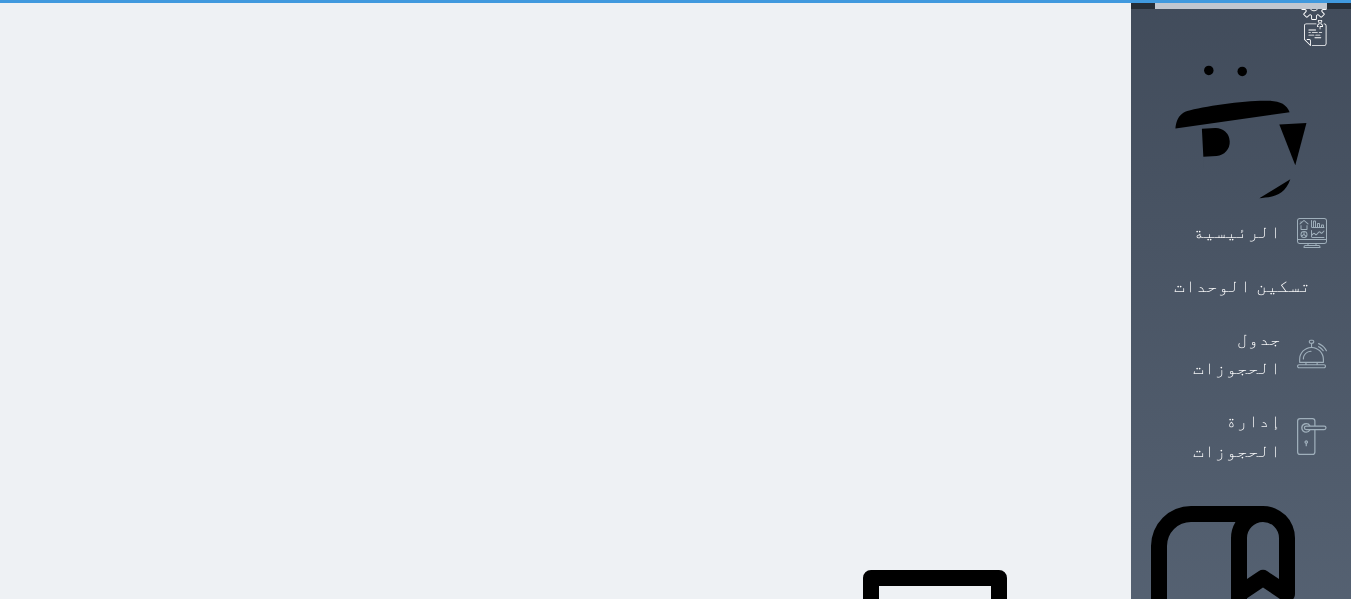 select on "1" 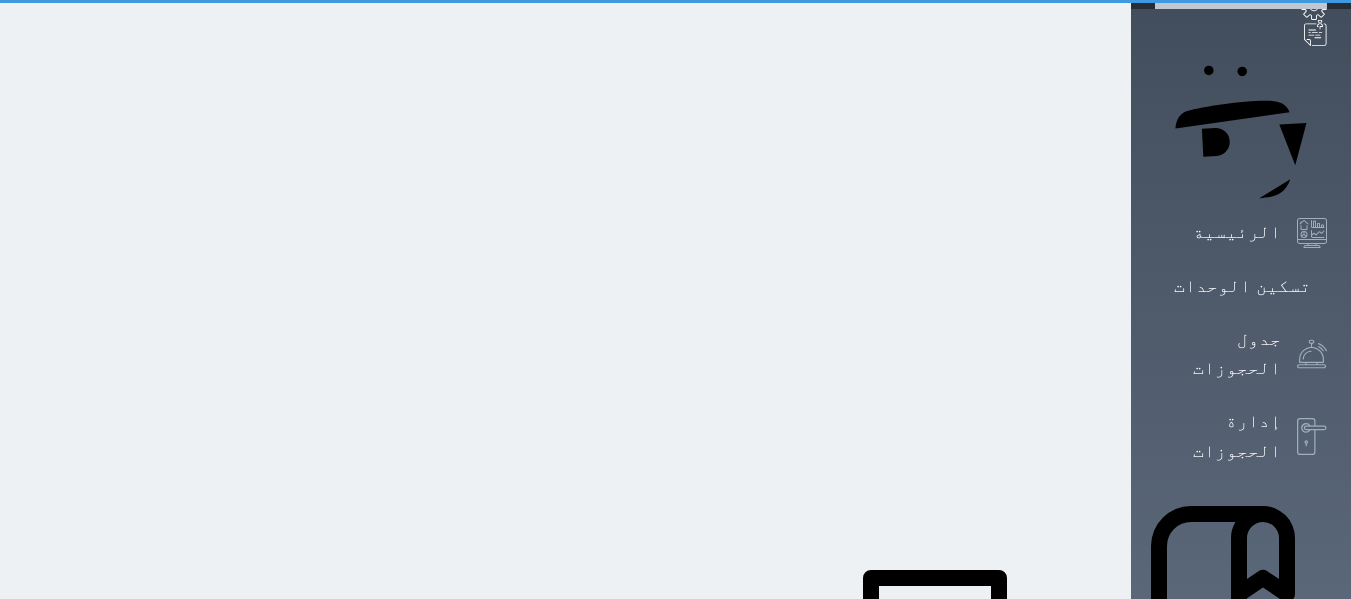 scroll, scrollTop: 0, scrollLeft: 0, axis: both 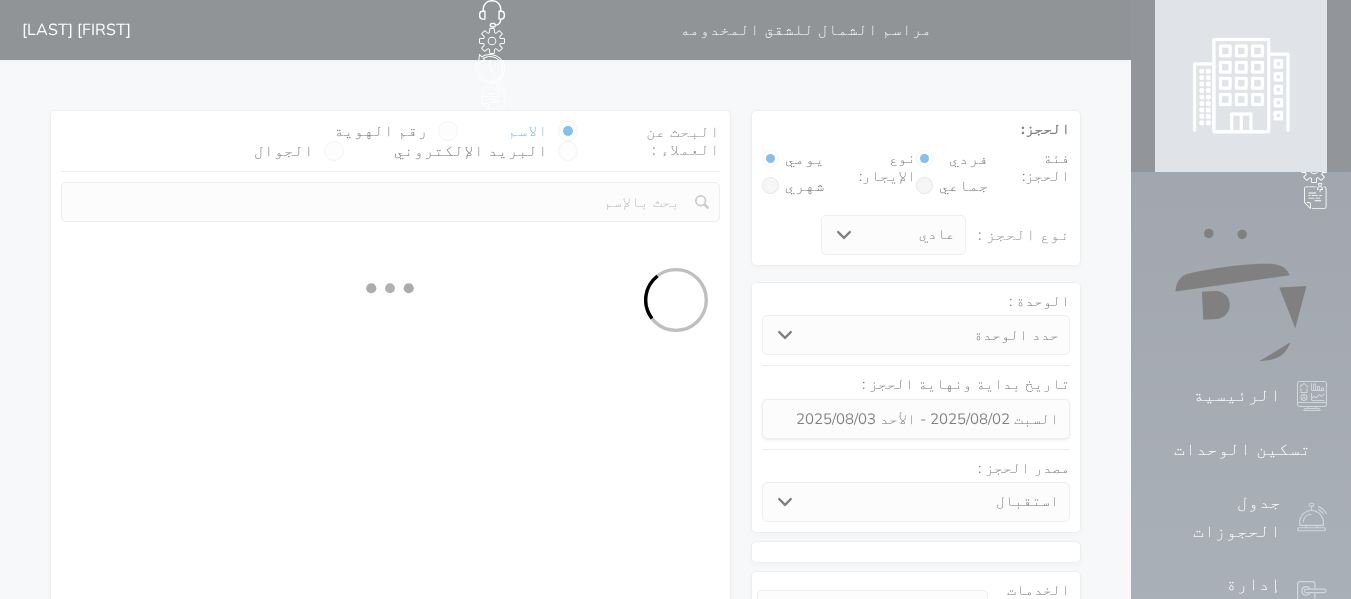 select 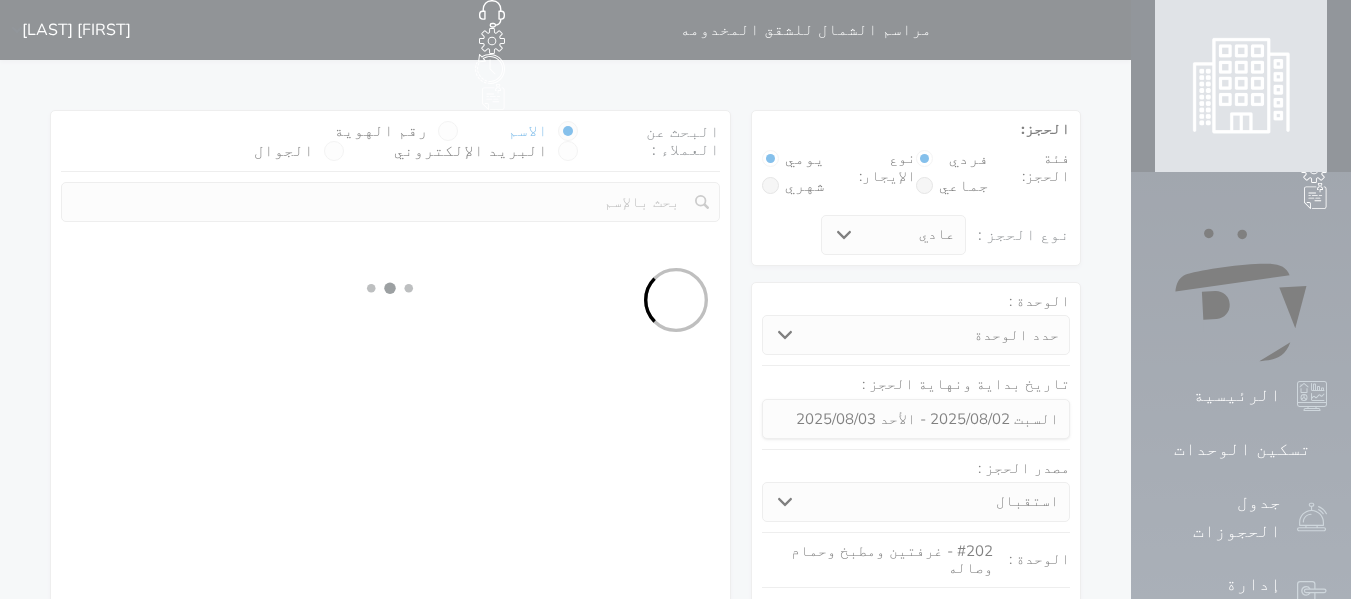 select on "1" 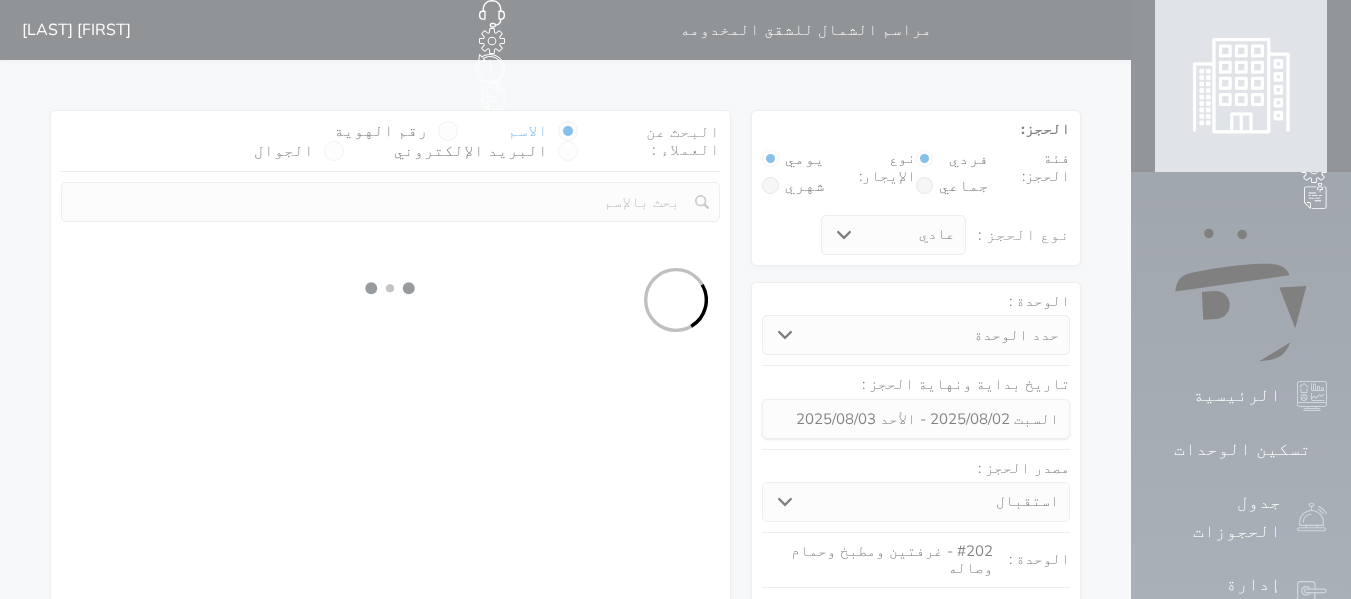 select on "113" 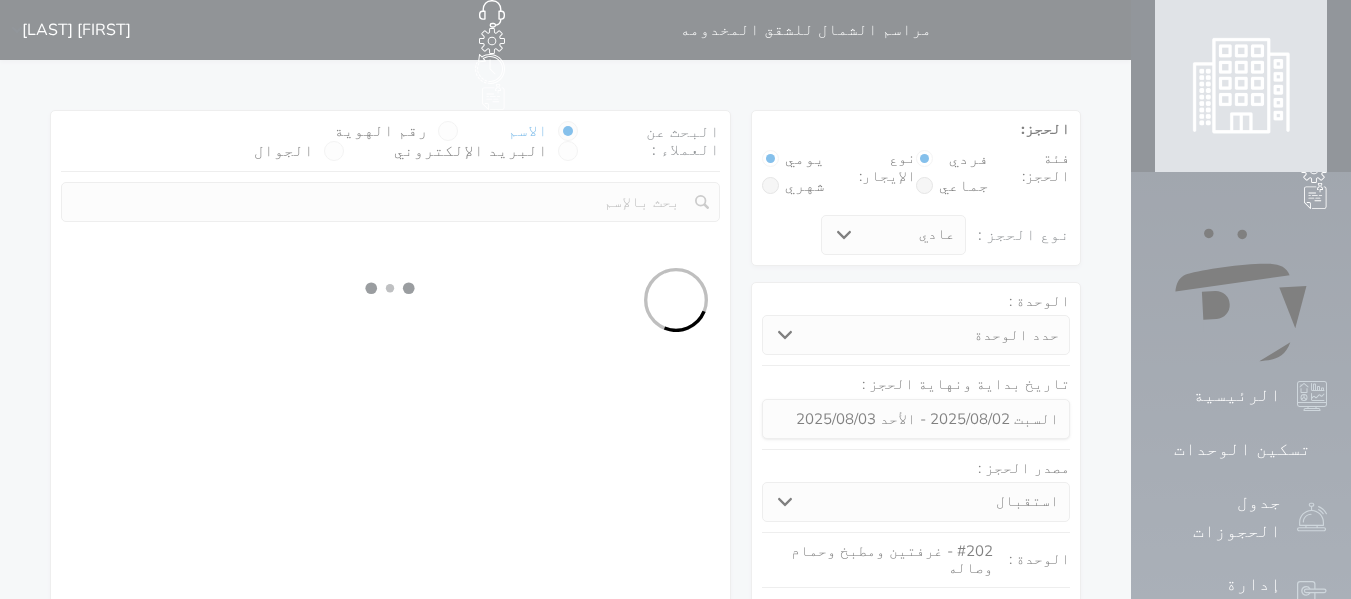 select on "1" 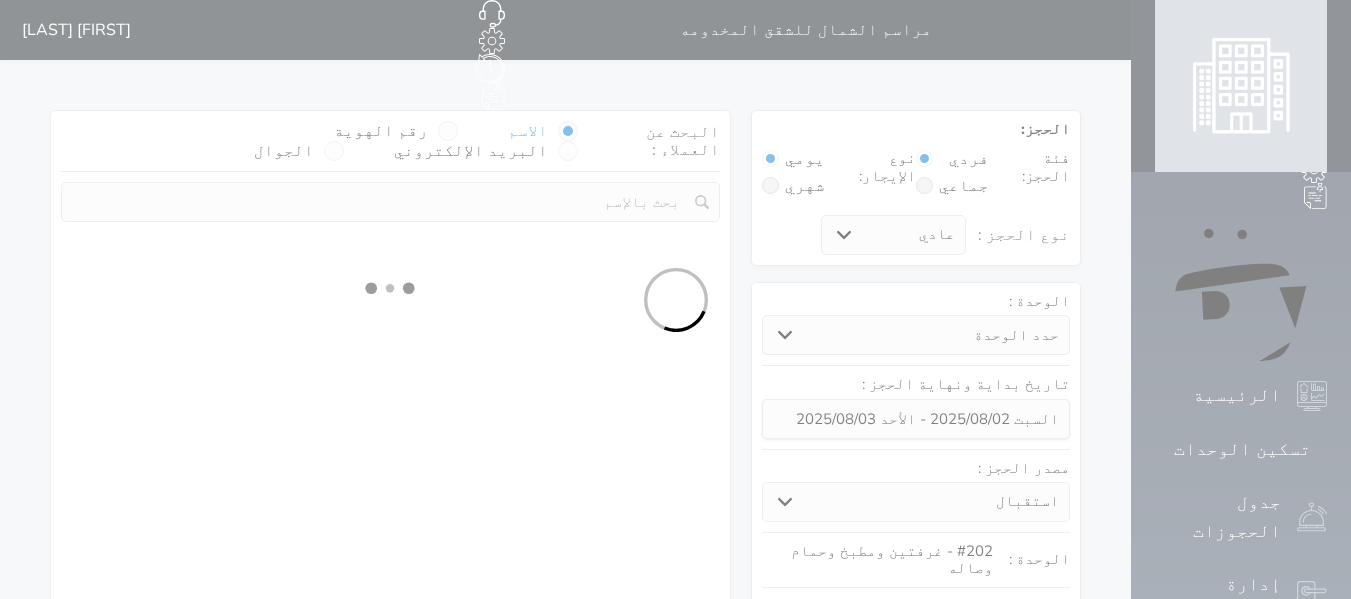 select 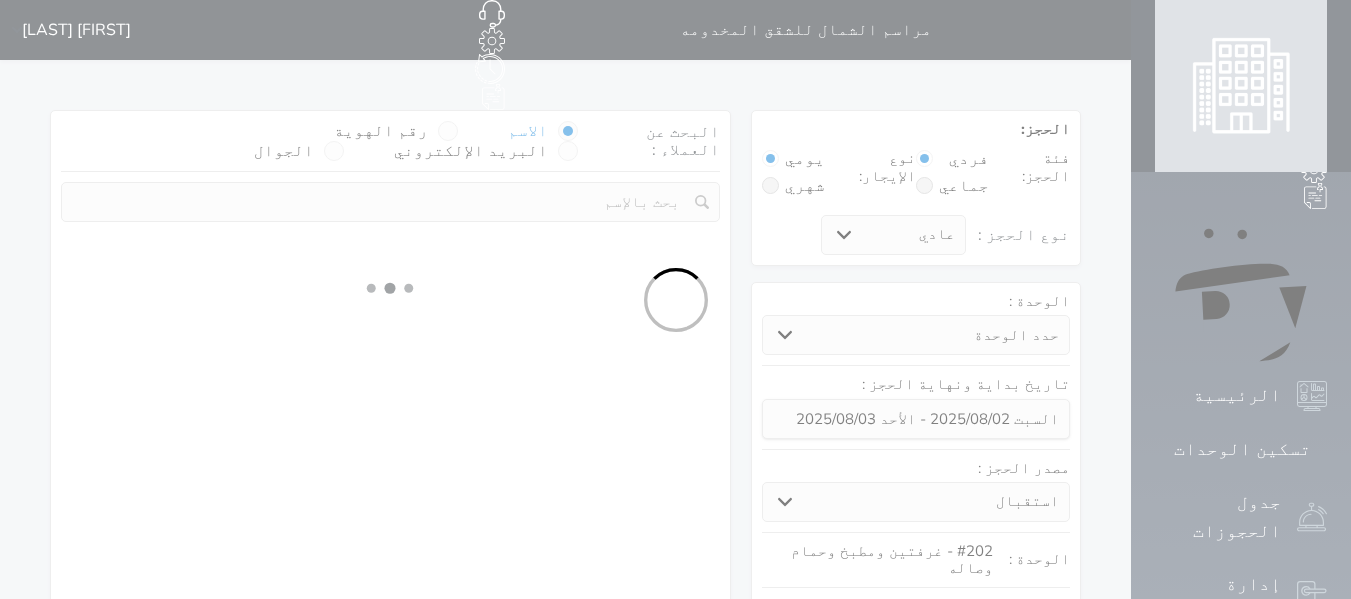 select on "7" 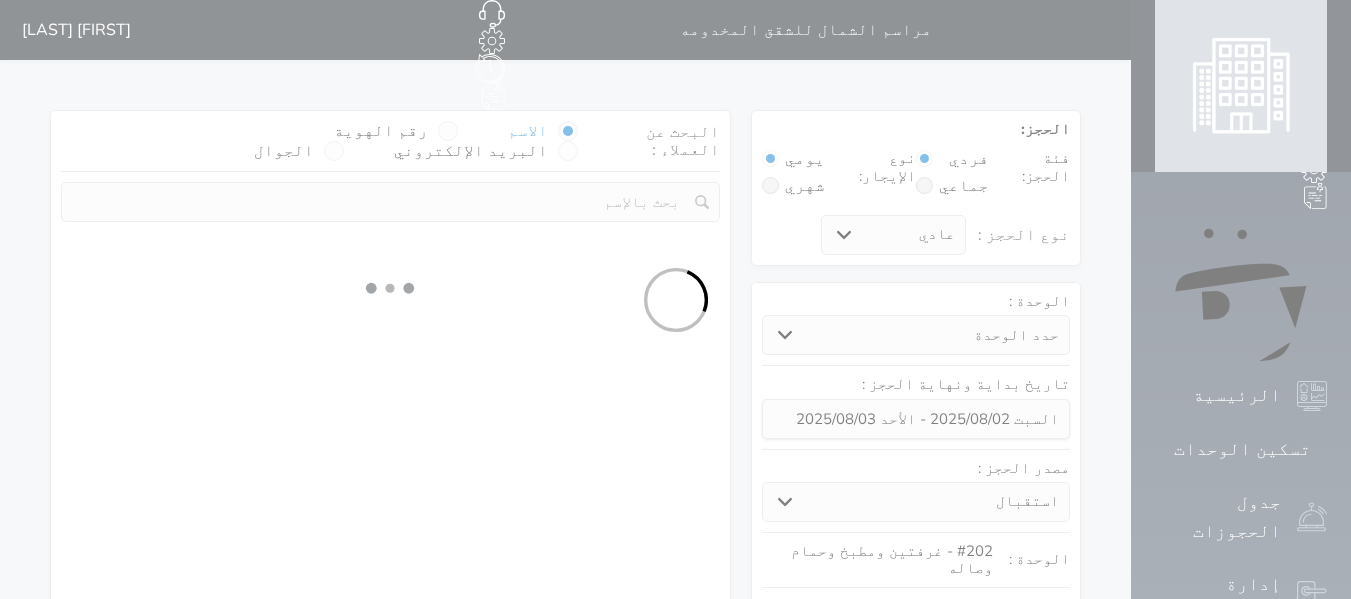 select 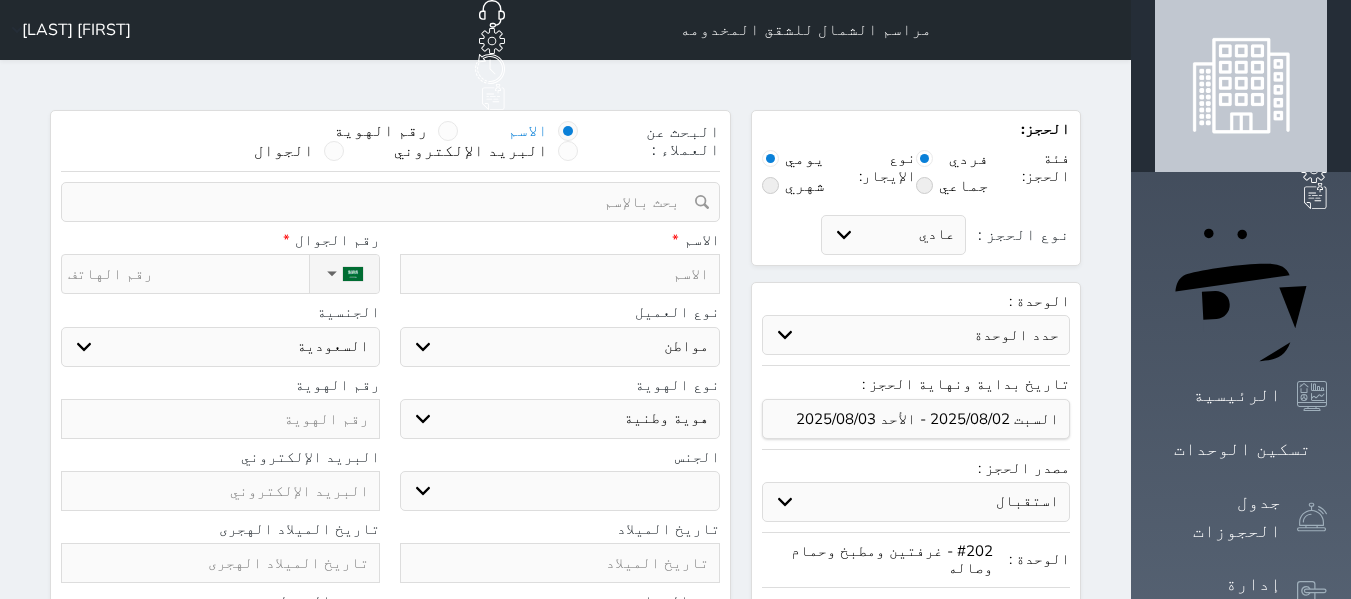 select 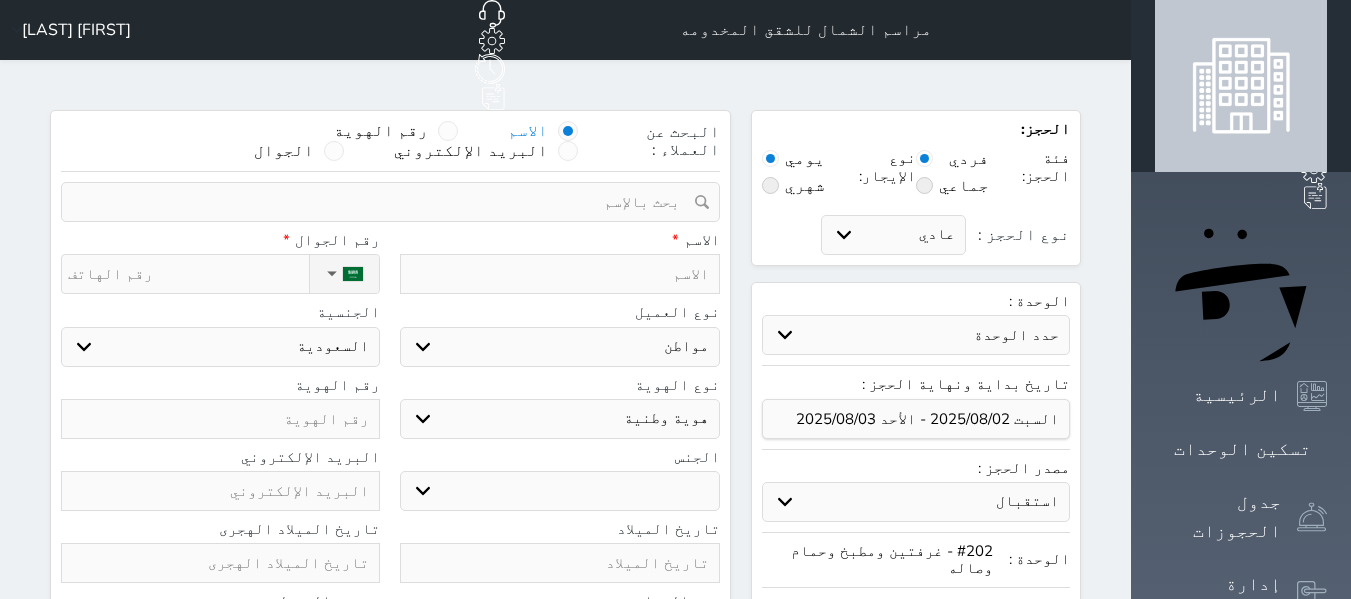 select 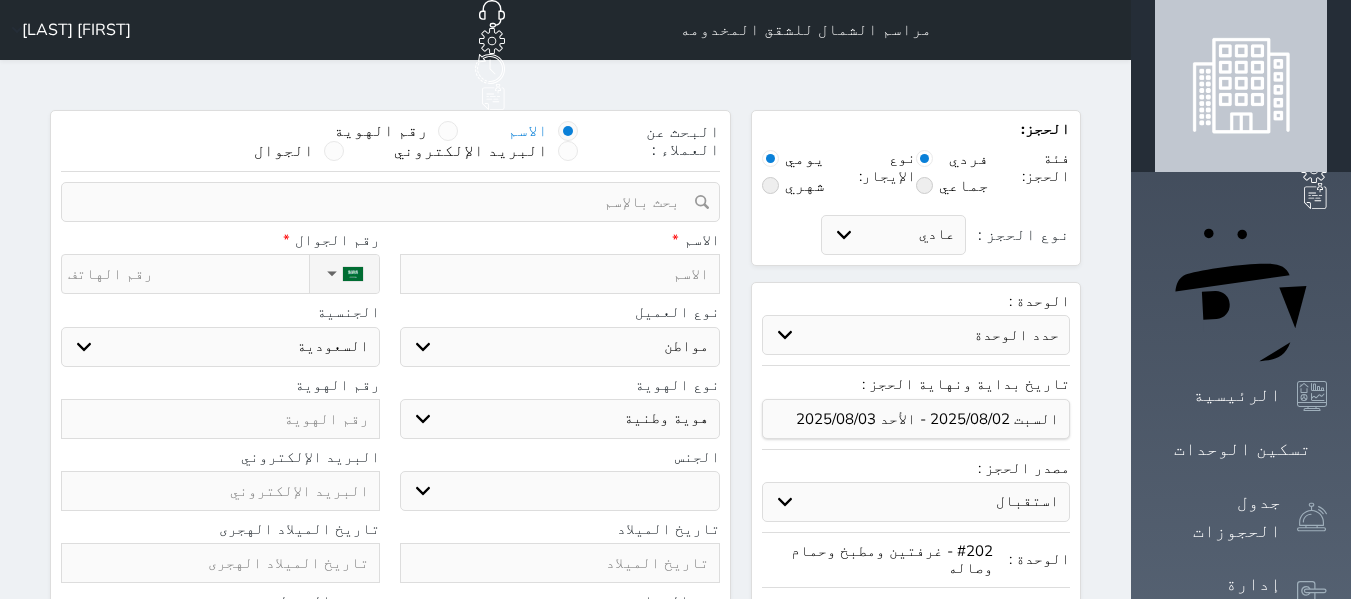 type on "ع" 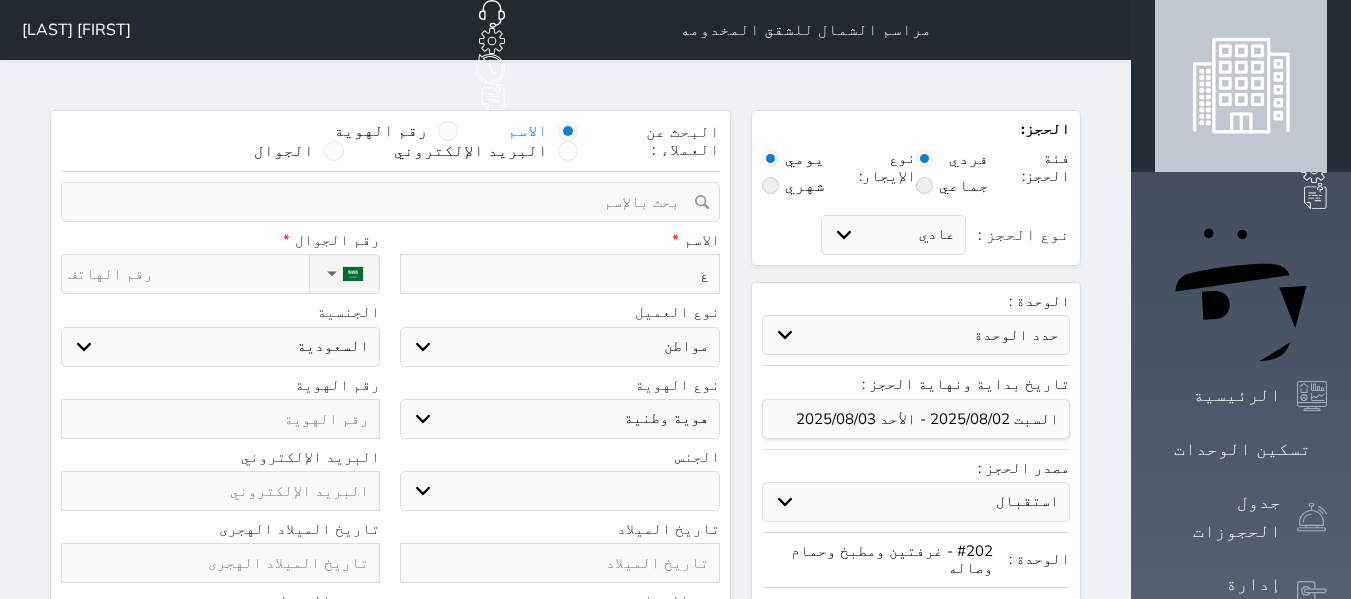 type on "عب" 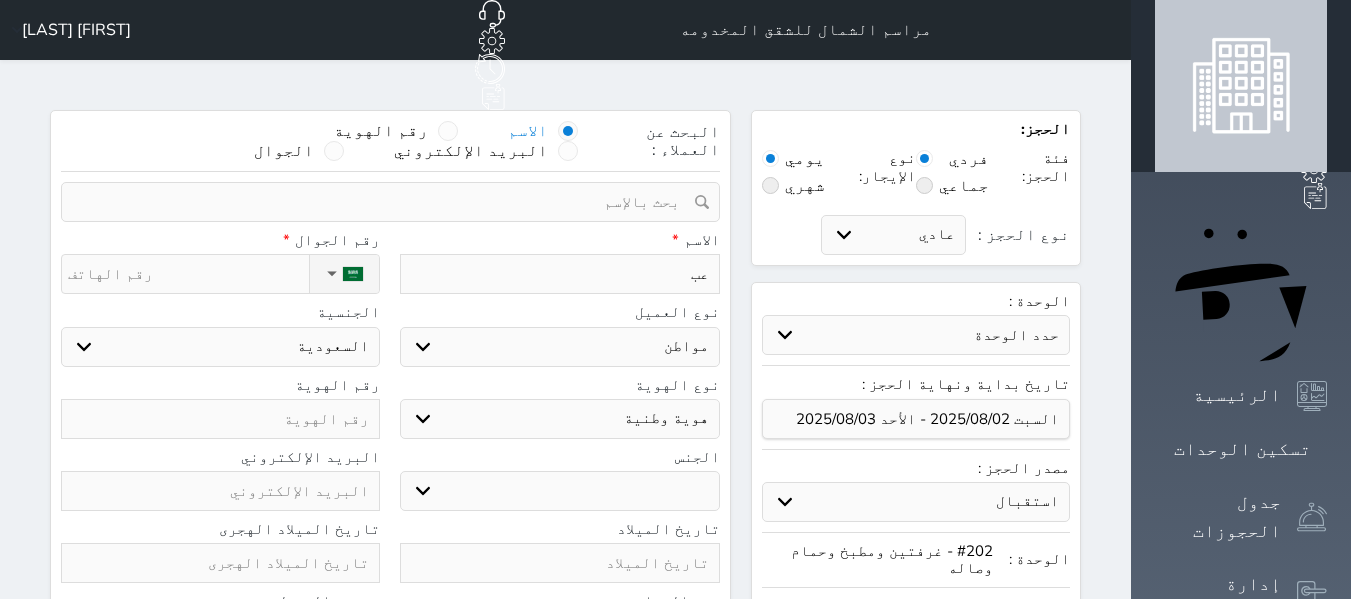 type on "عبد" 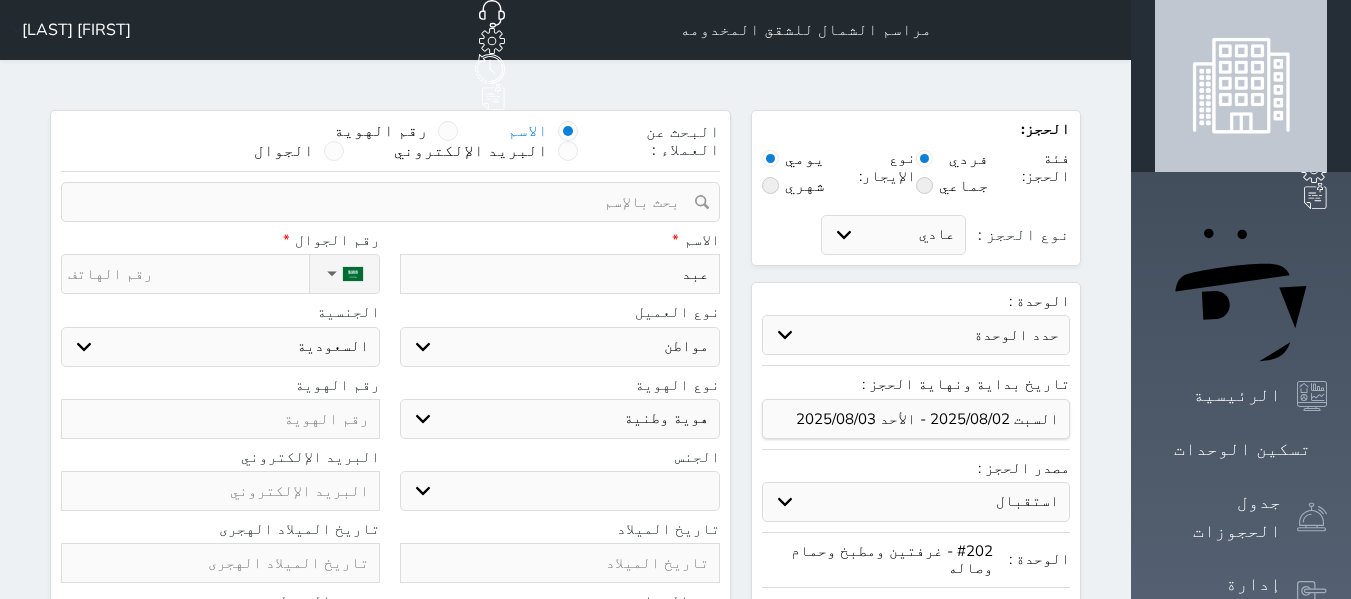 type on "عبدا" 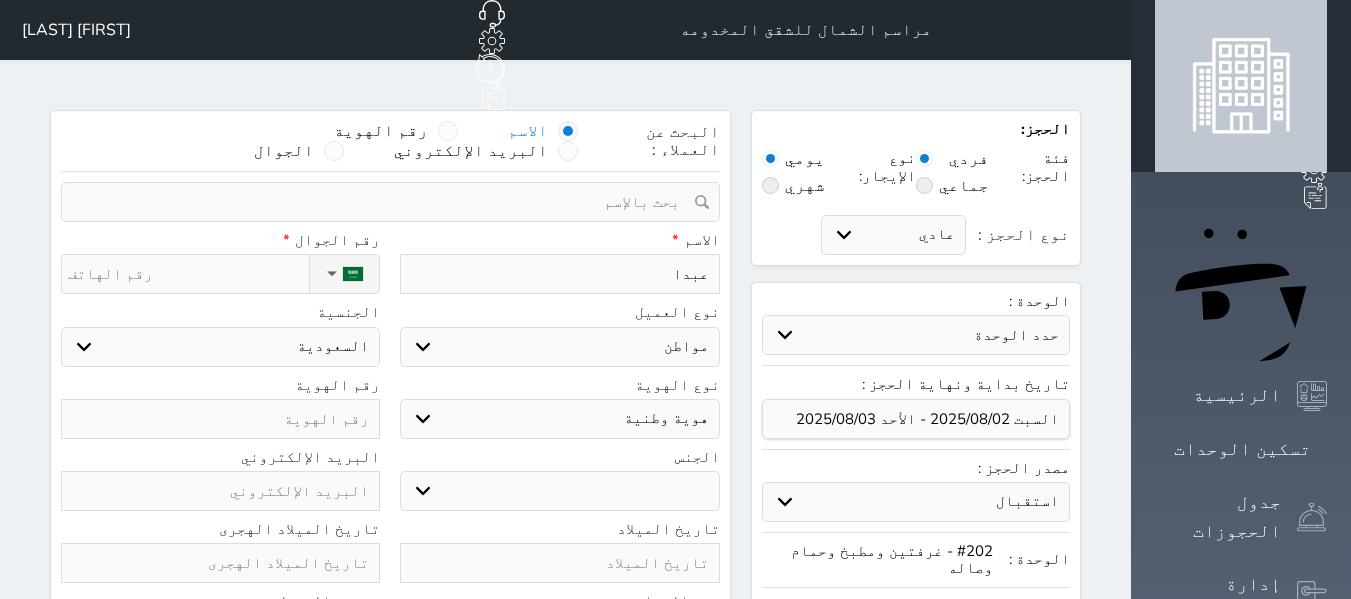type on "عبدال" 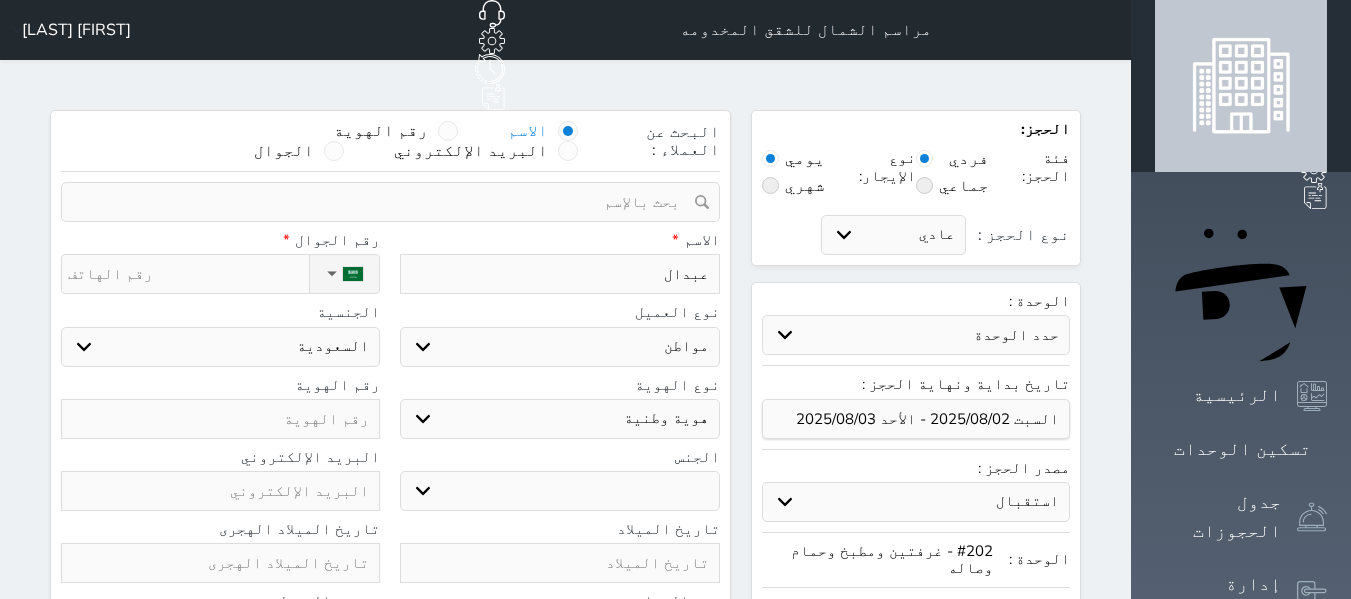 type on "عبدالل" 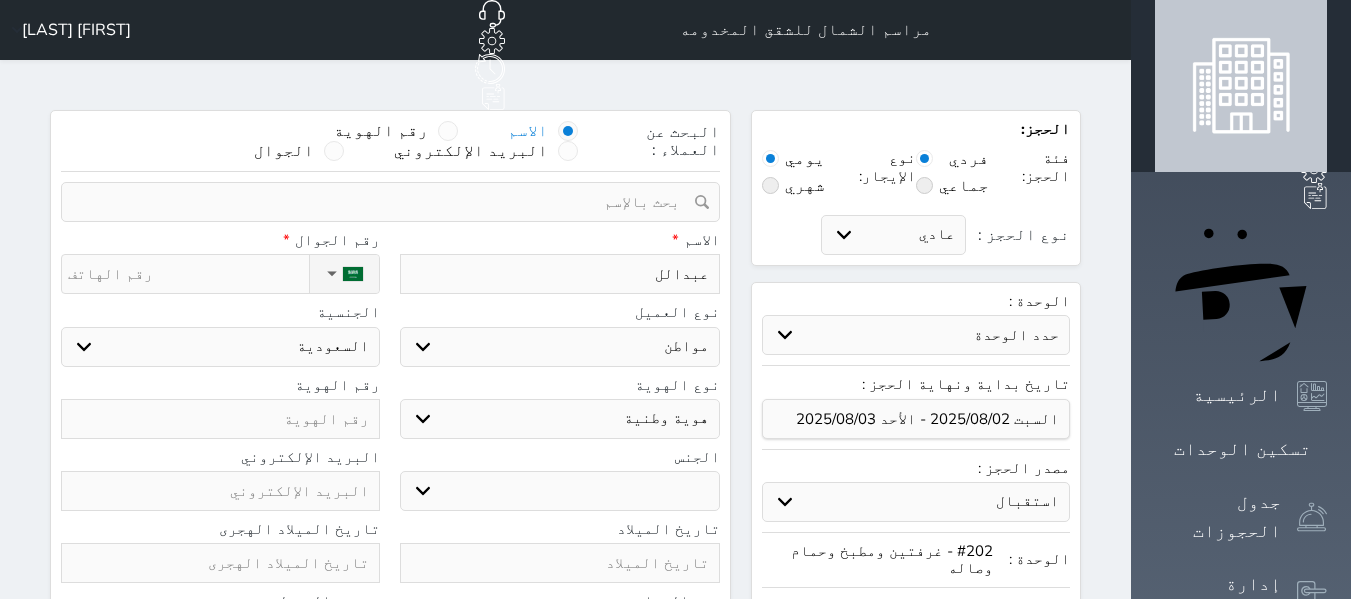 type on "عبدالله" 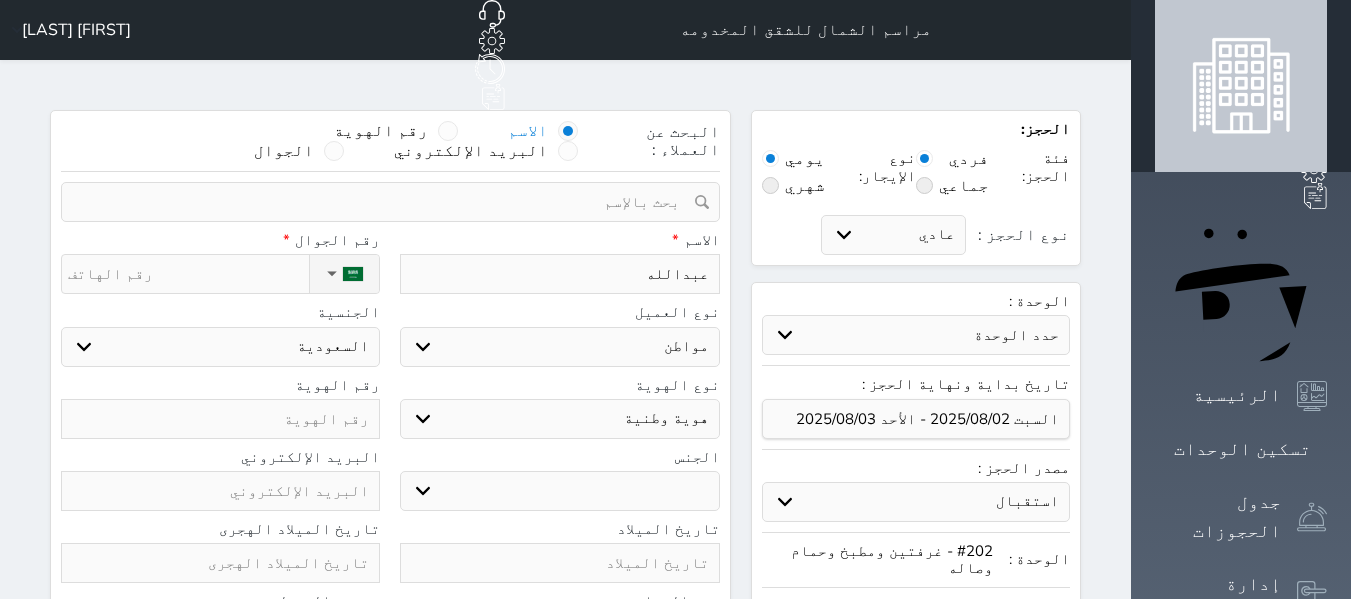 type on "عبدالله" 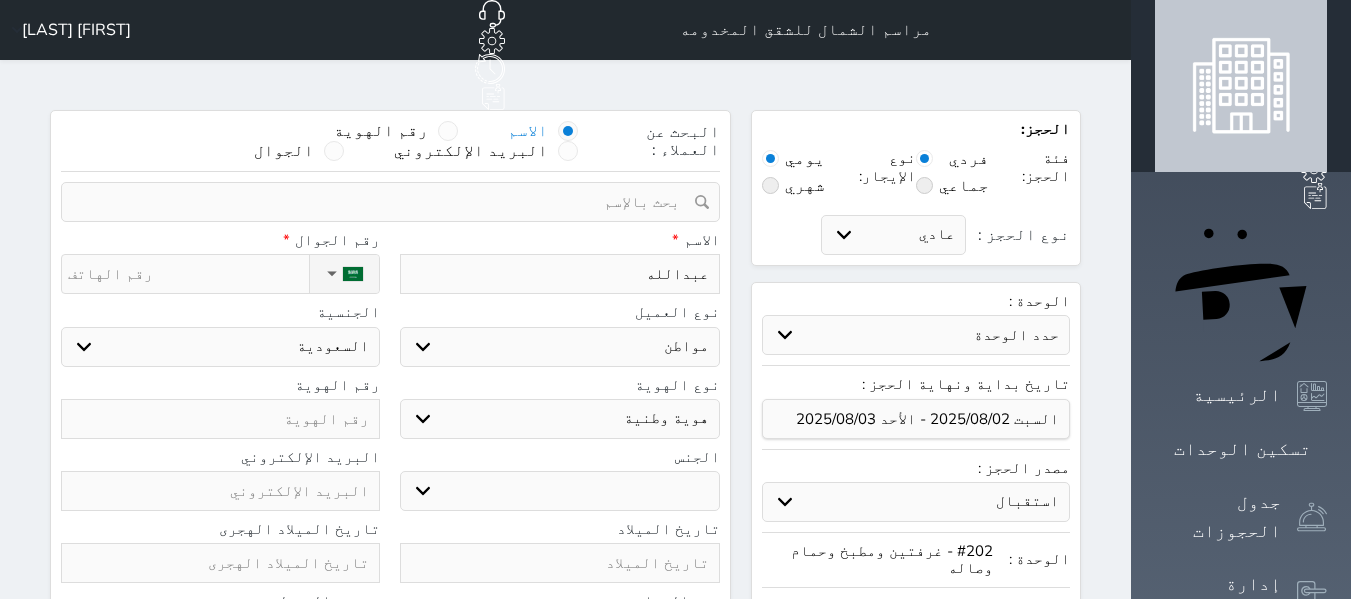 type on "[FIRST] [LAST]" 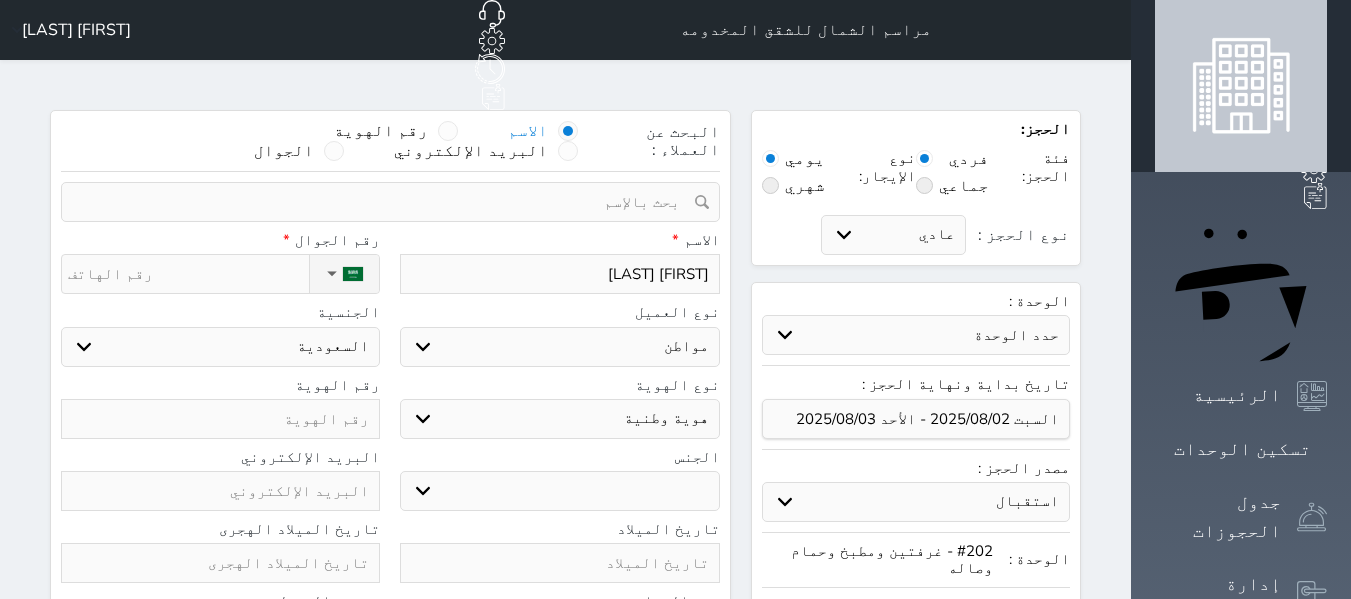 select 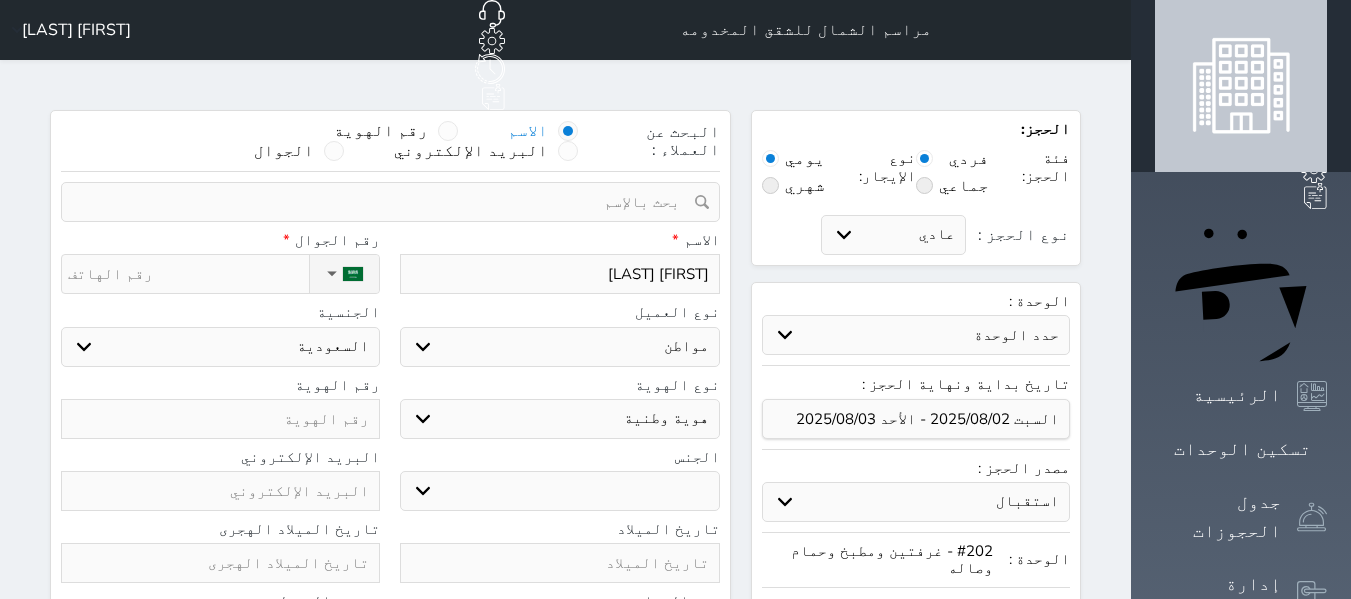 type on "[FIRST] [LAST]" 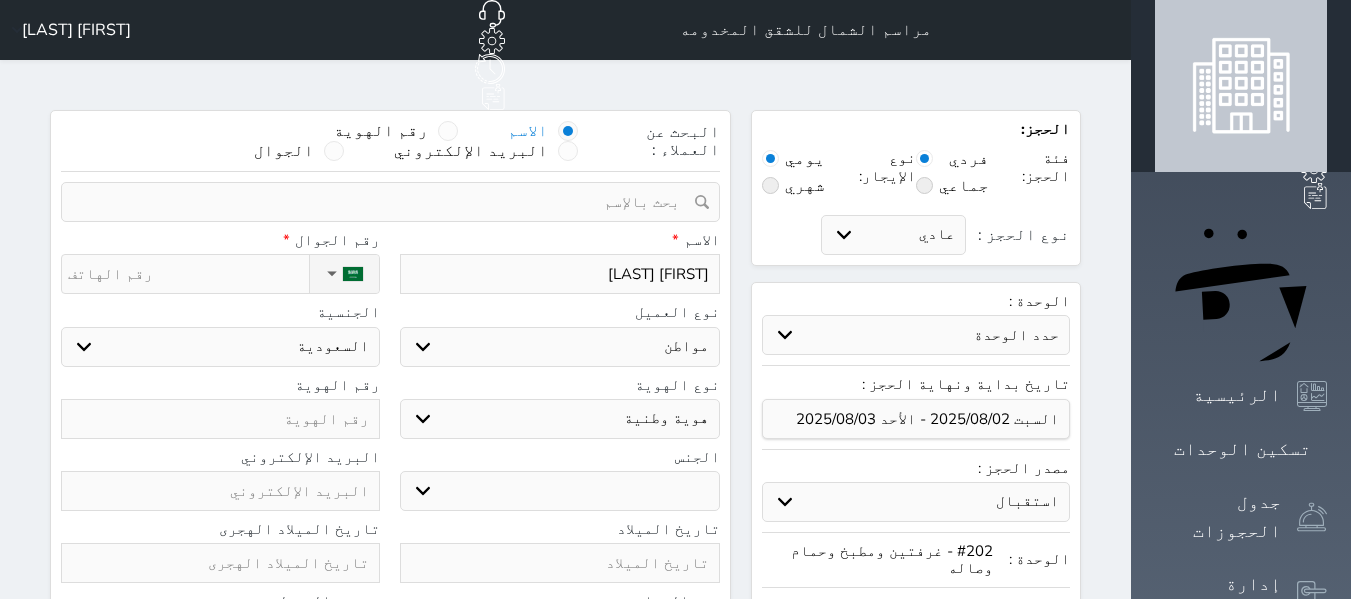 type on "[FIRST] [LAST]" 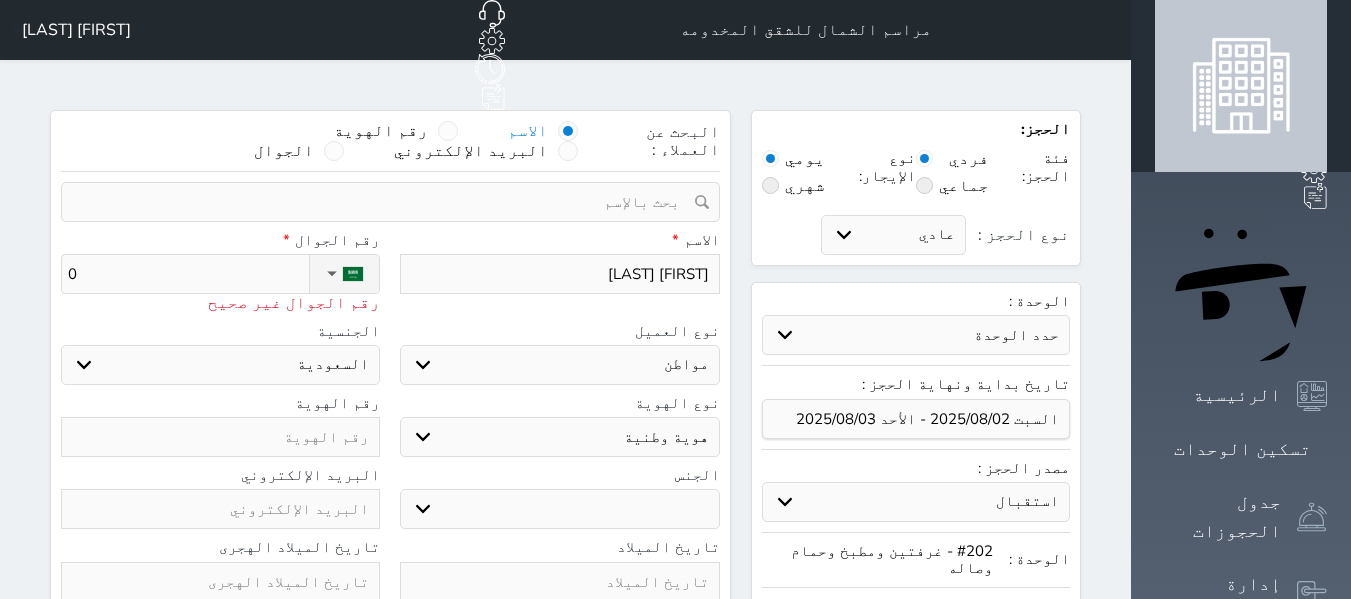 type on "05" 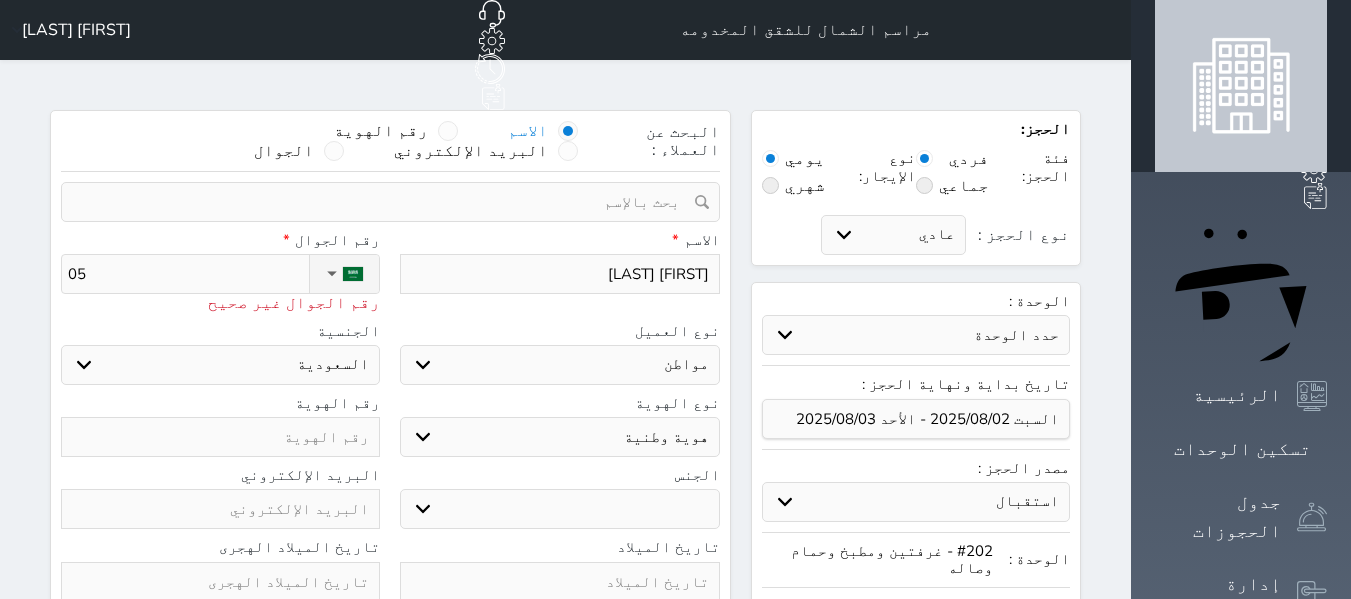 type on "053" 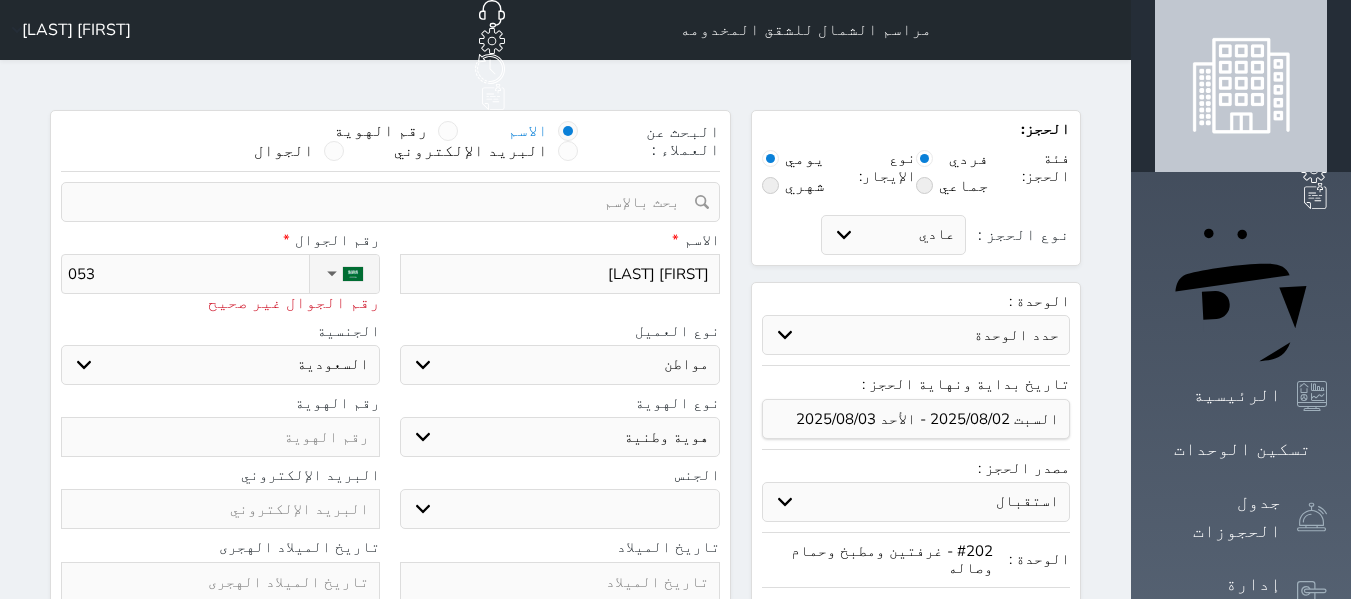 type on "0530" 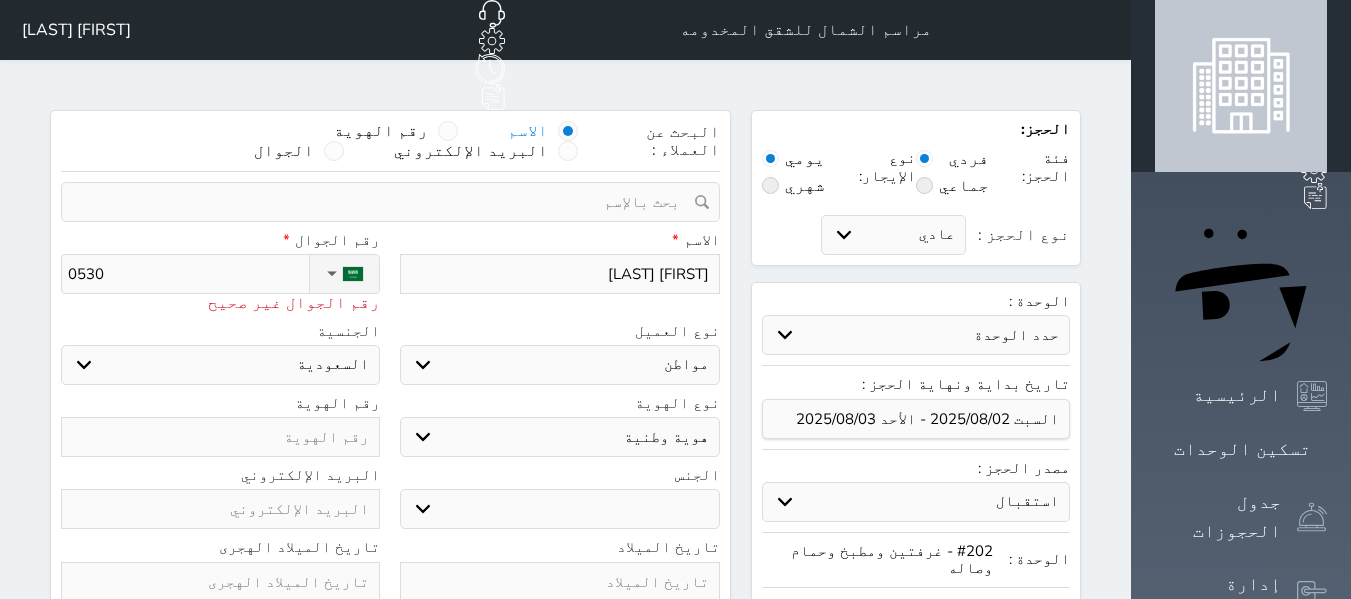 type on "[PHONE]" 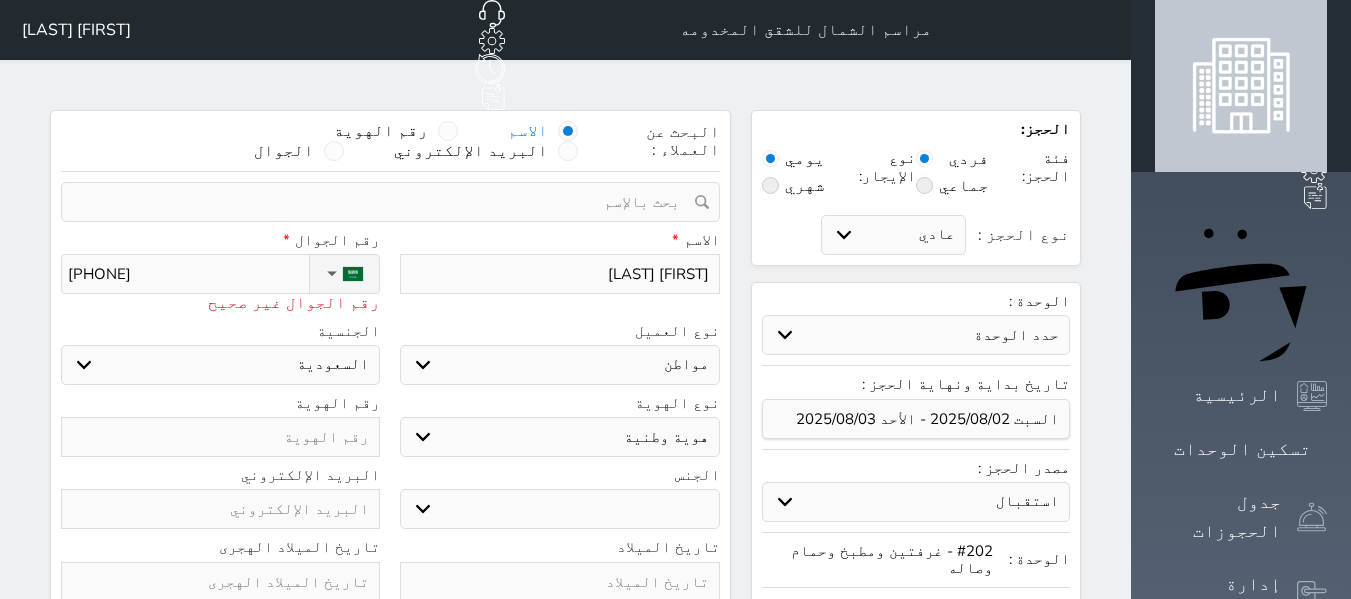 type on "[PHONE]" 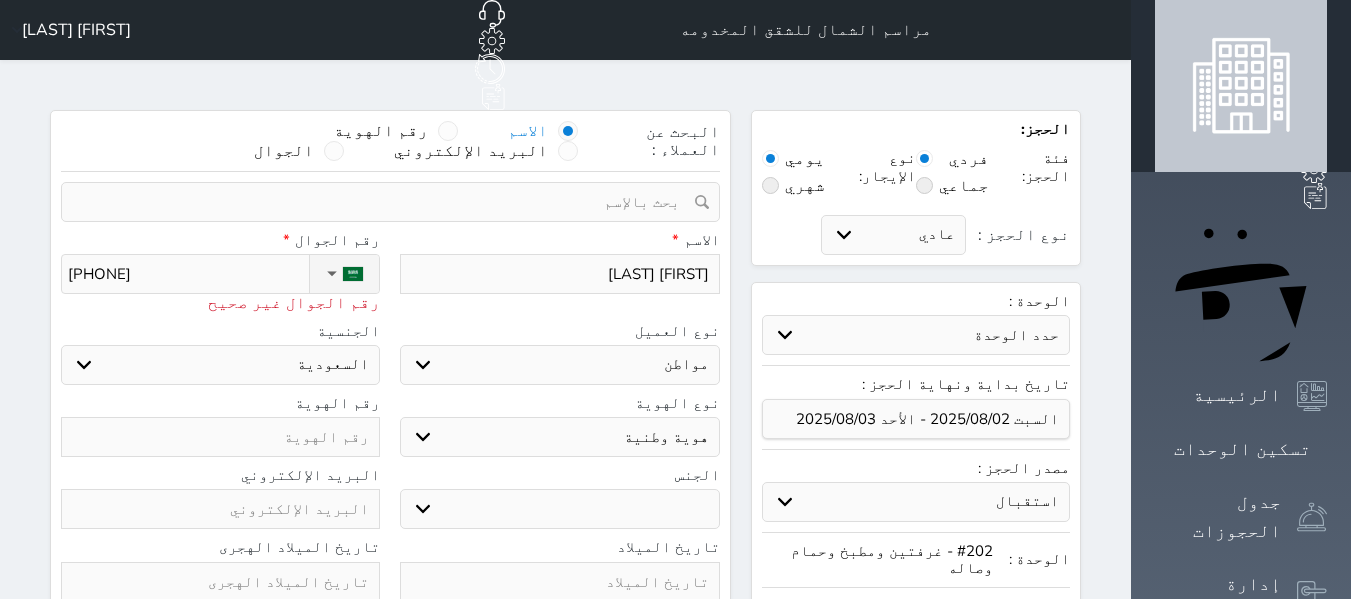 type on "[PHONE]" 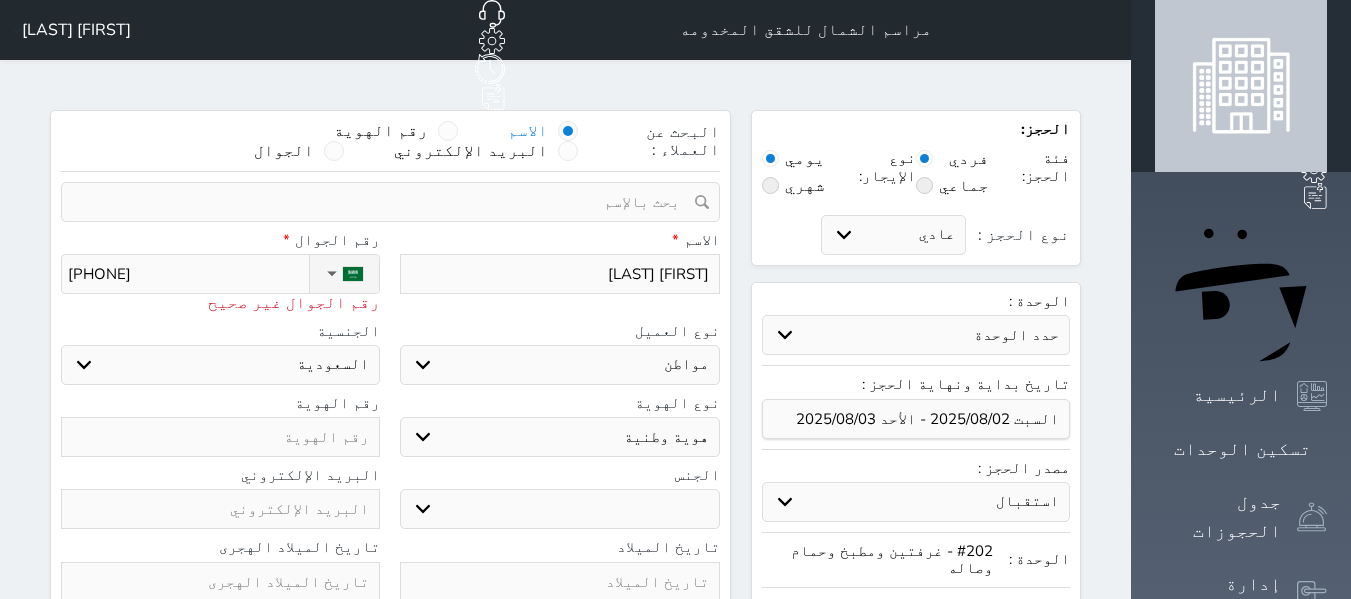 type on "[PHONE]" 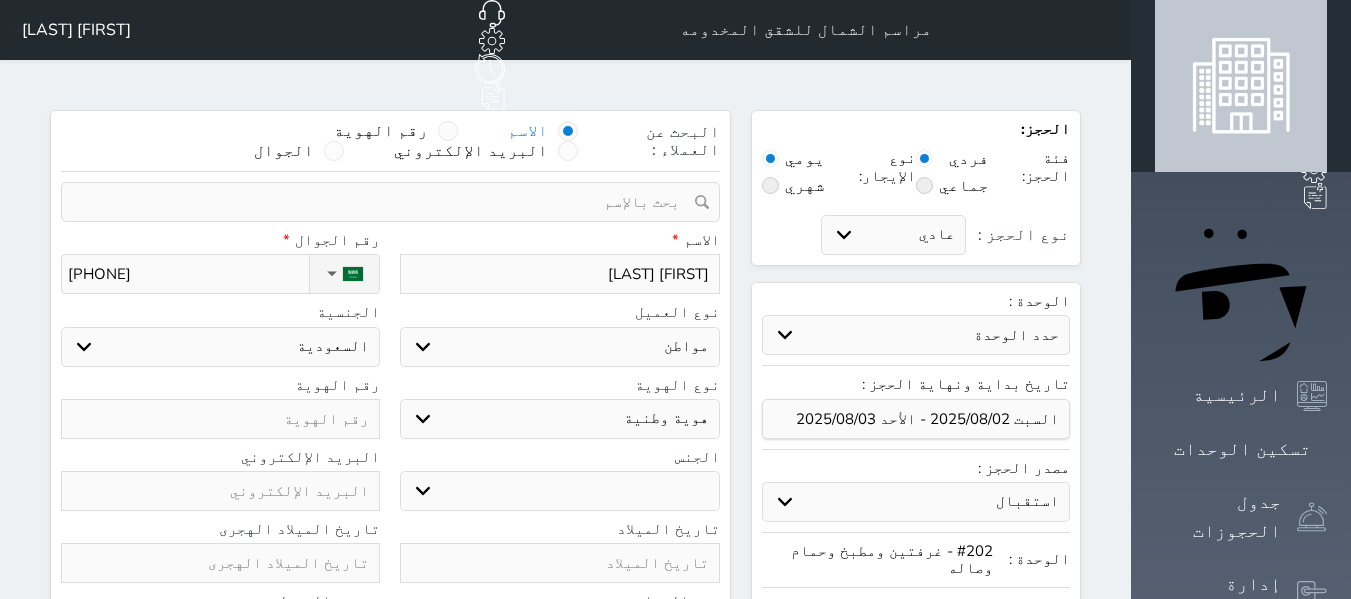type on "[PHONE]" 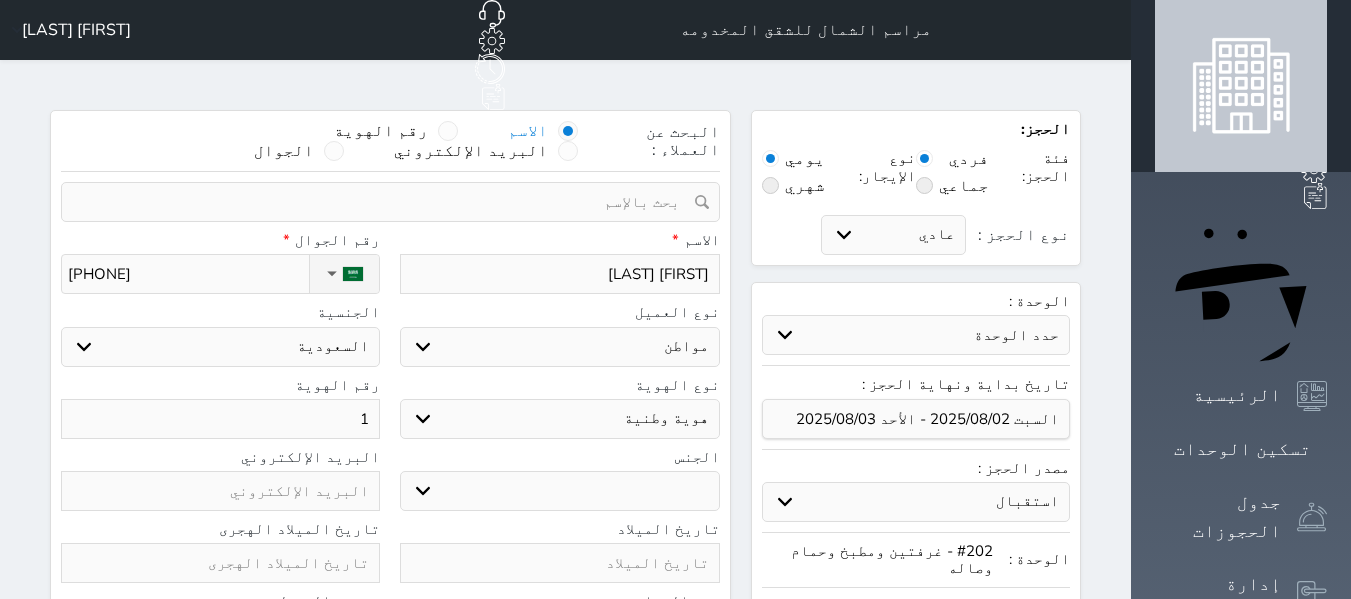 type on "10" 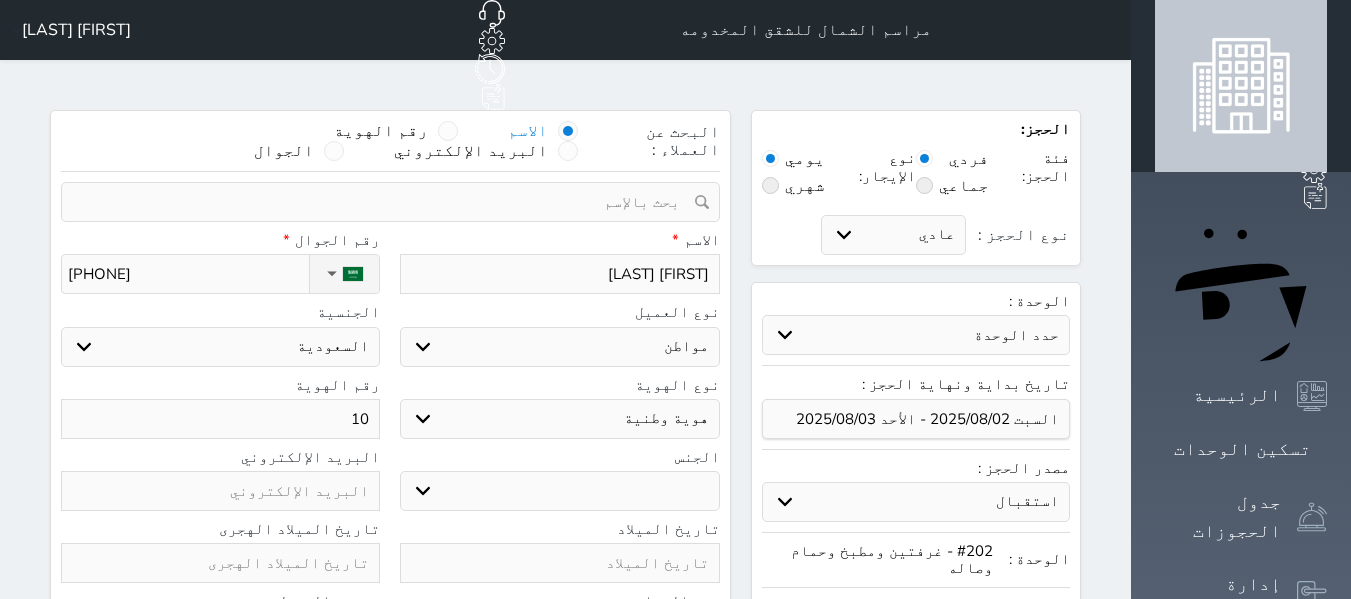 type on "105" 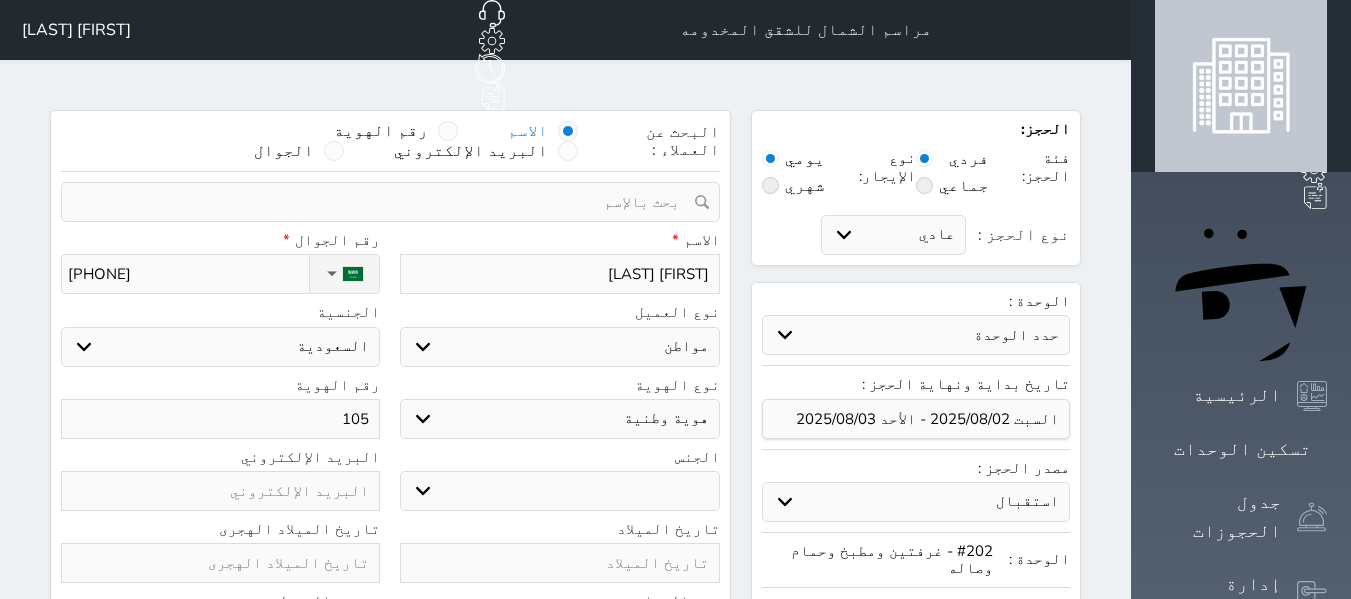 type on "1057" 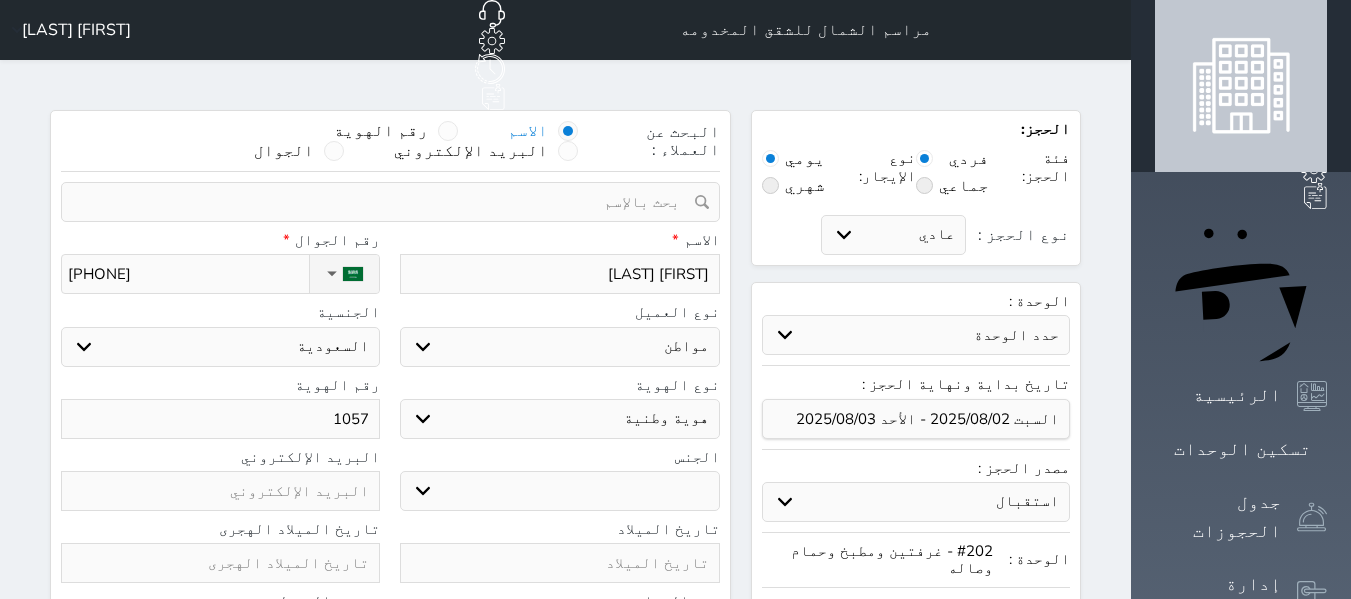 type on "[NUMBER]" 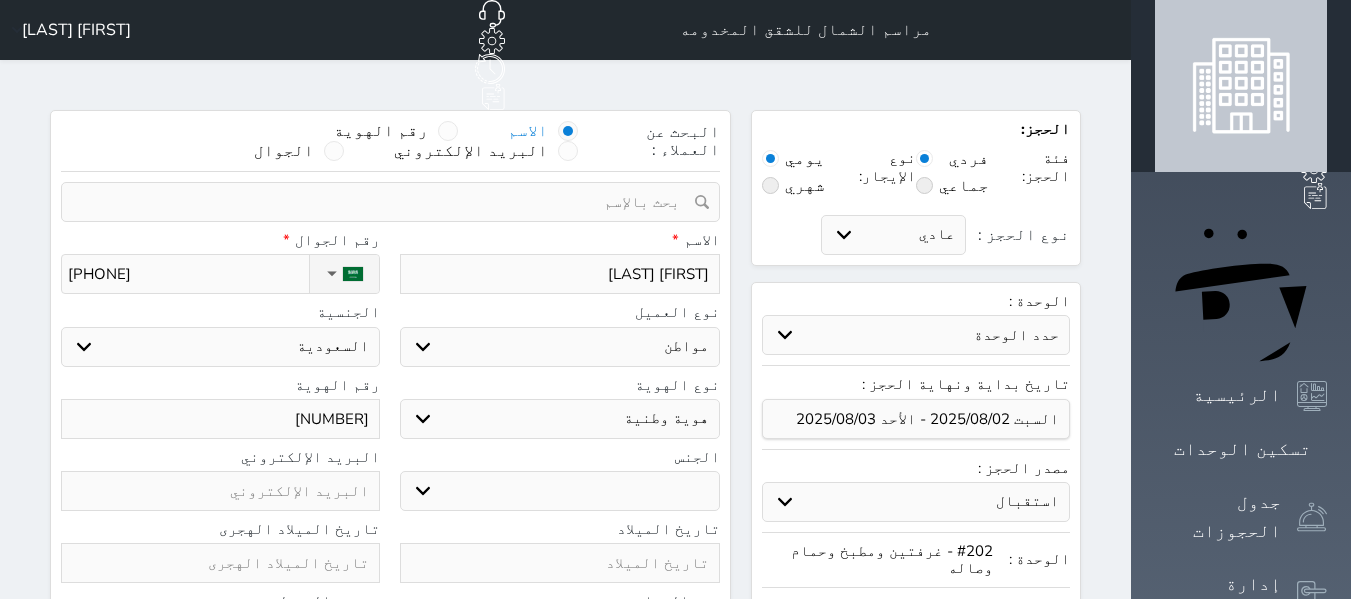 type on "[NUMBER]" 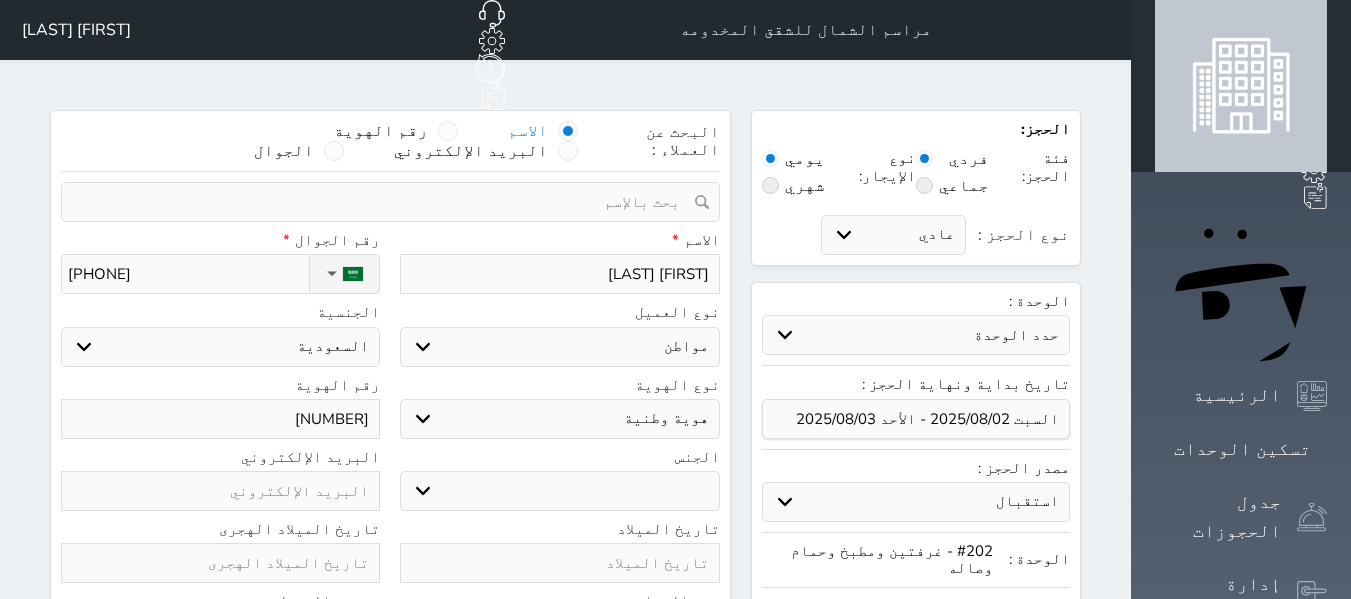 type on "[NUMBER]" 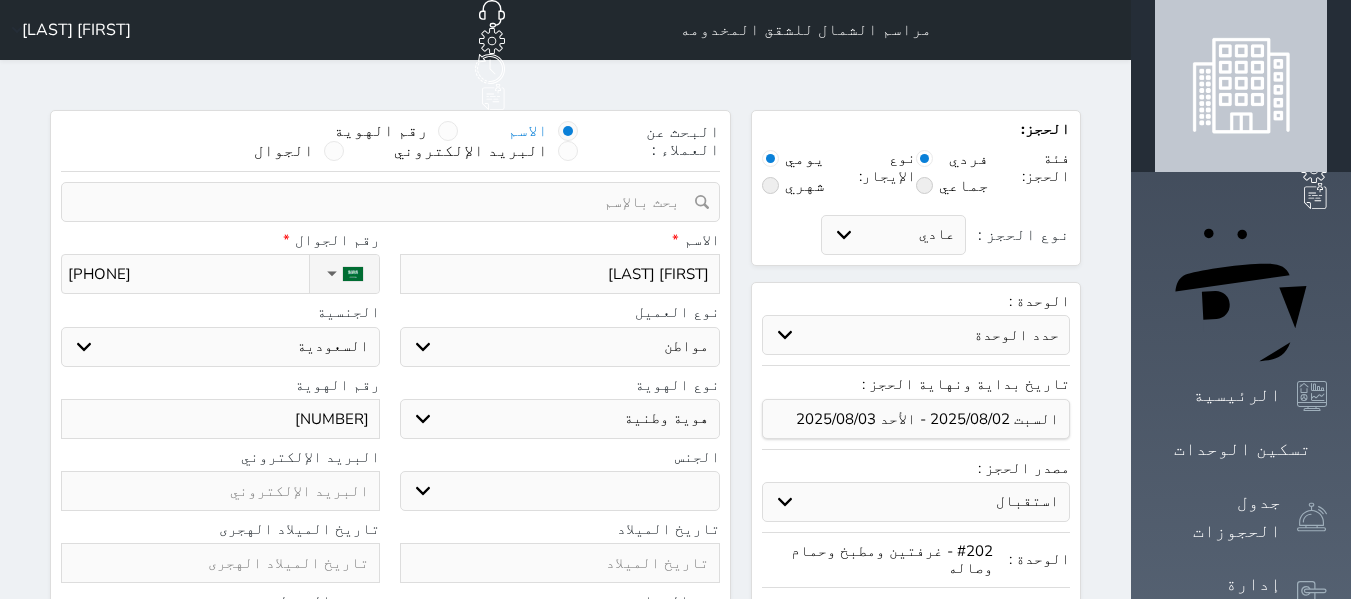 type on "[NUMBER]" 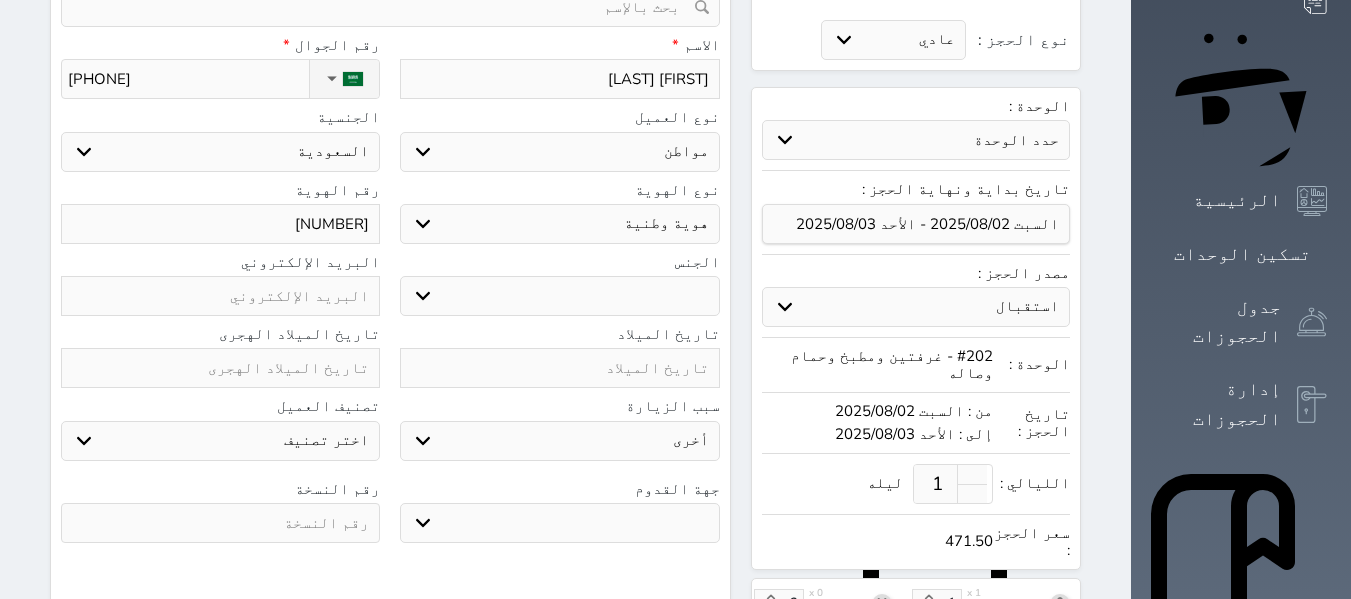 scroll, scrollTop: 200, scrollLeft: 0, axis: vertical 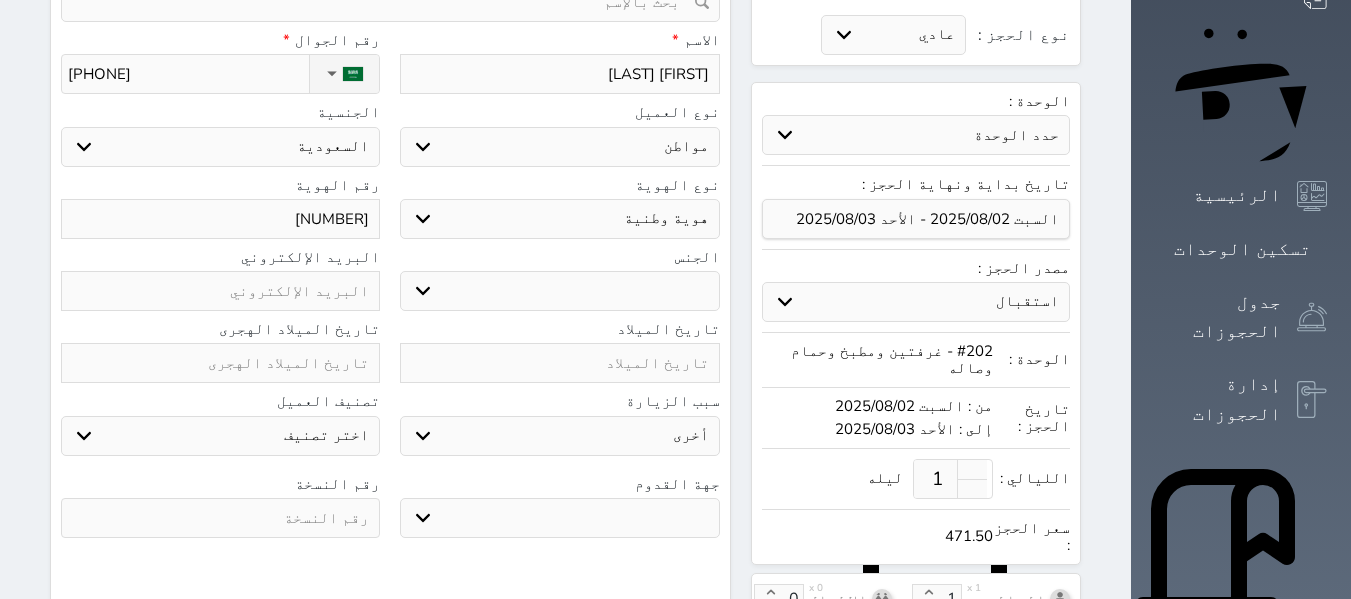 type on "[NUMBER]" 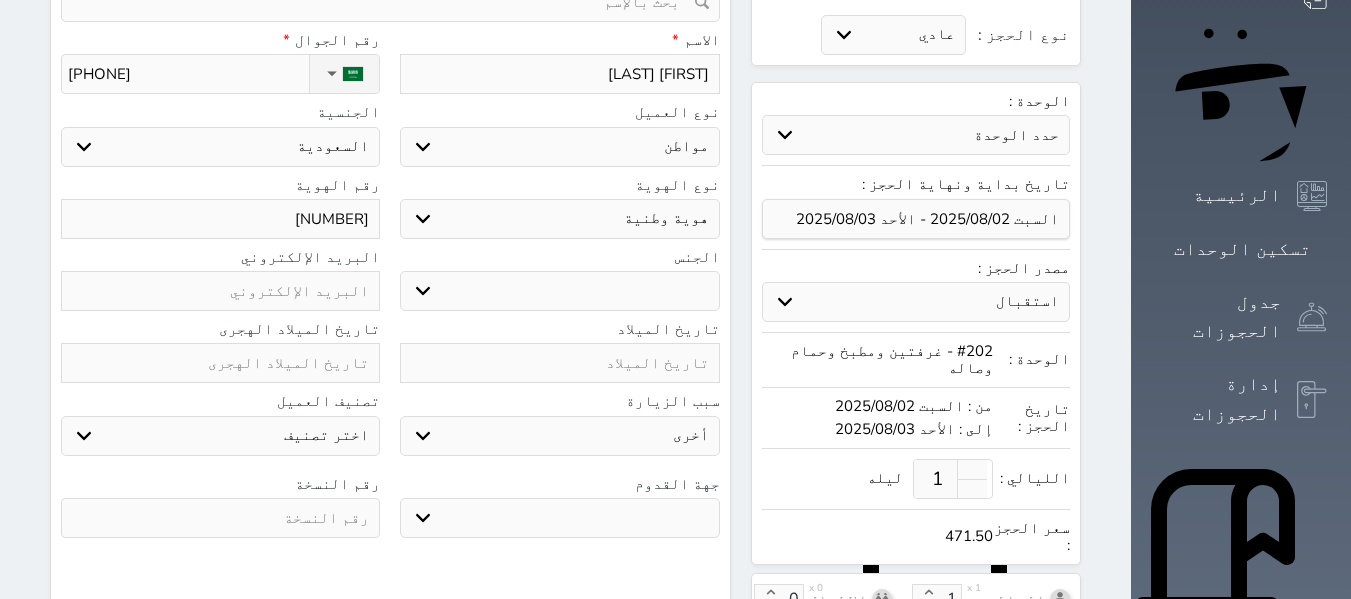 click on "اختر تصنيف
مميز
خاص
غير مرغوب فيه" at bounding box center (220, 436) 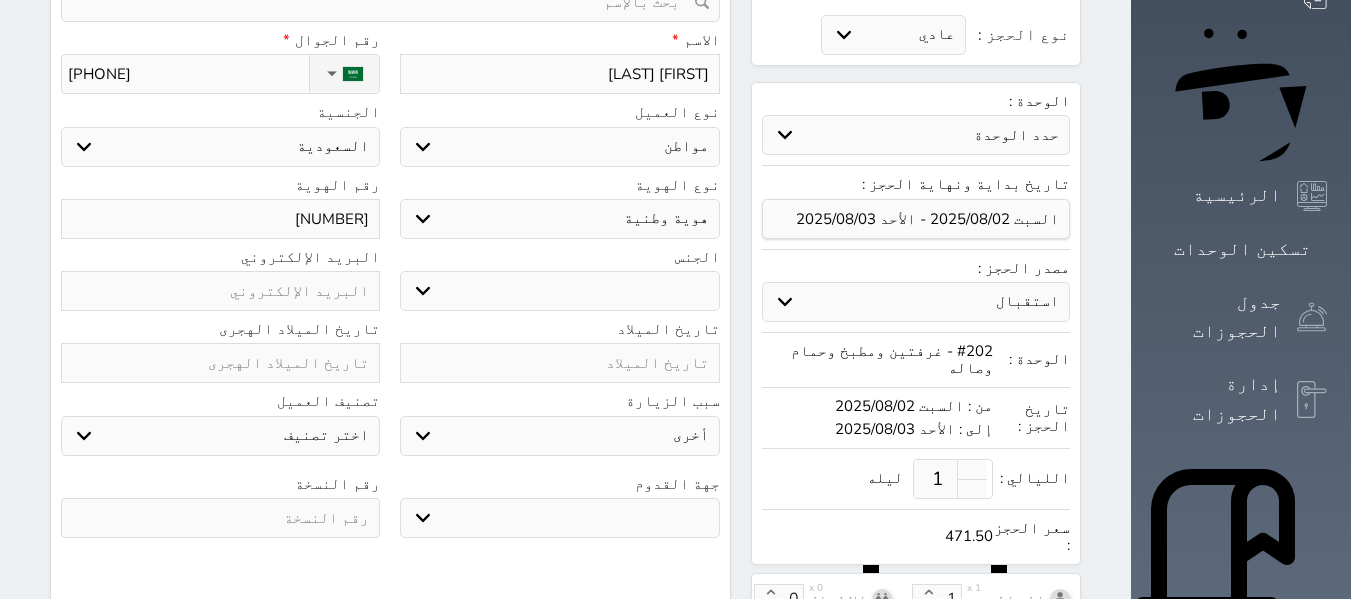 select on "5943" 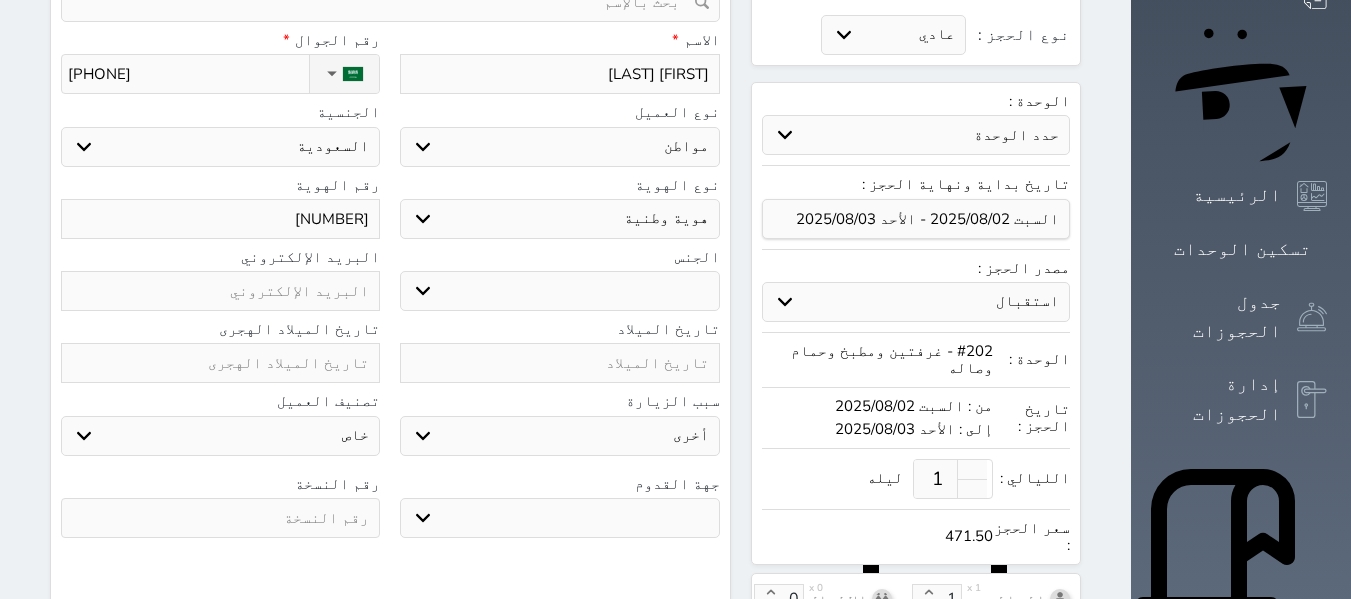click on "اختر تصنيف
مميز
خاص
غير مرغوب فيه" at bounding box center (220, 436) 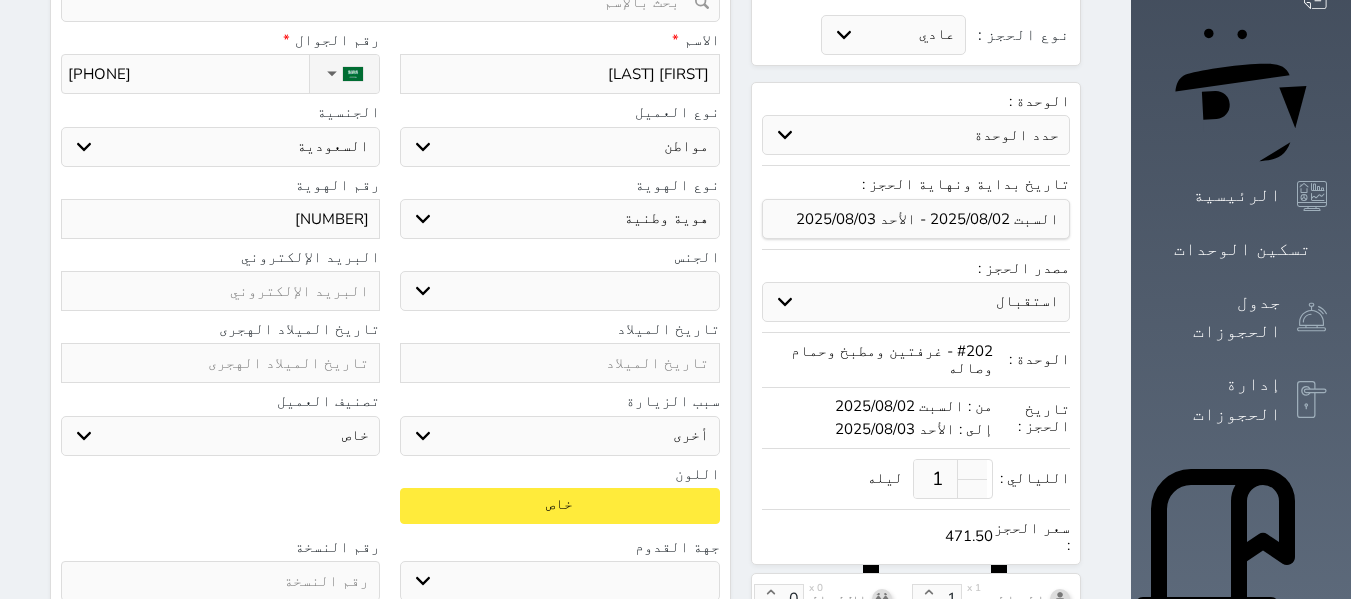 click on "ذكر   انثى" at bounding box center [559, 291] 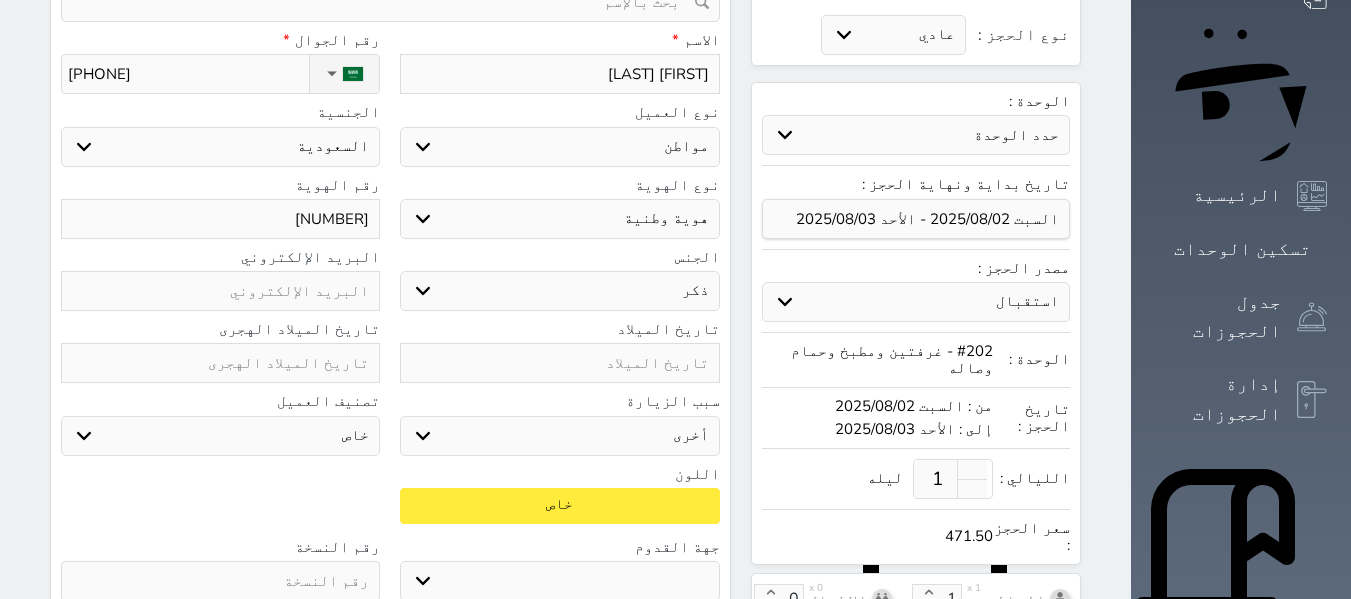 click on "ذكر   انثى" at bounding box center [559, 291] 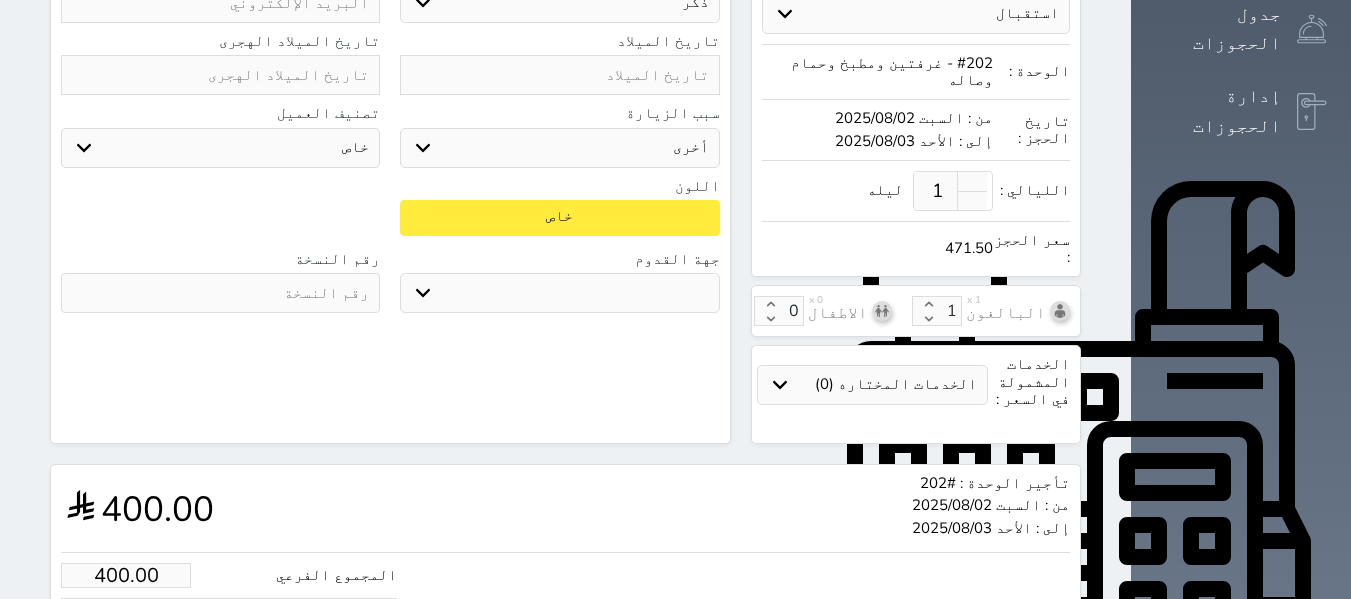 scroll, scrollTop: 500, scrollLeft: 0, axis: vertical 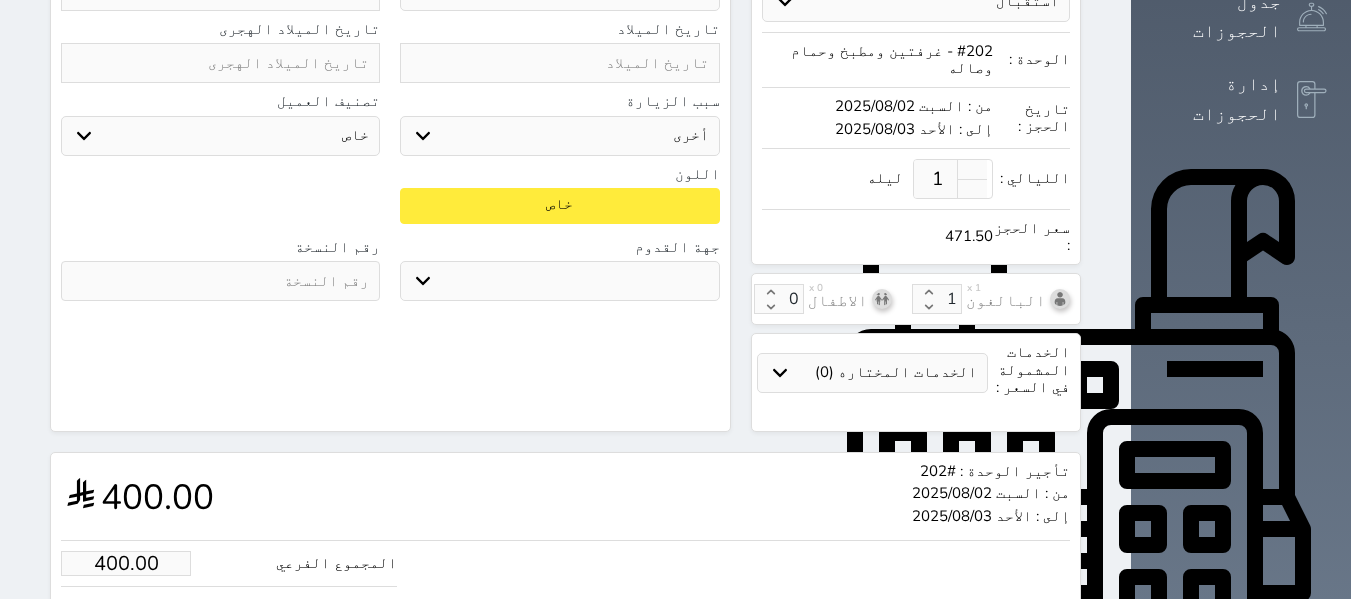 click on "جو بحر ارض" at bounding box center [559, 281] 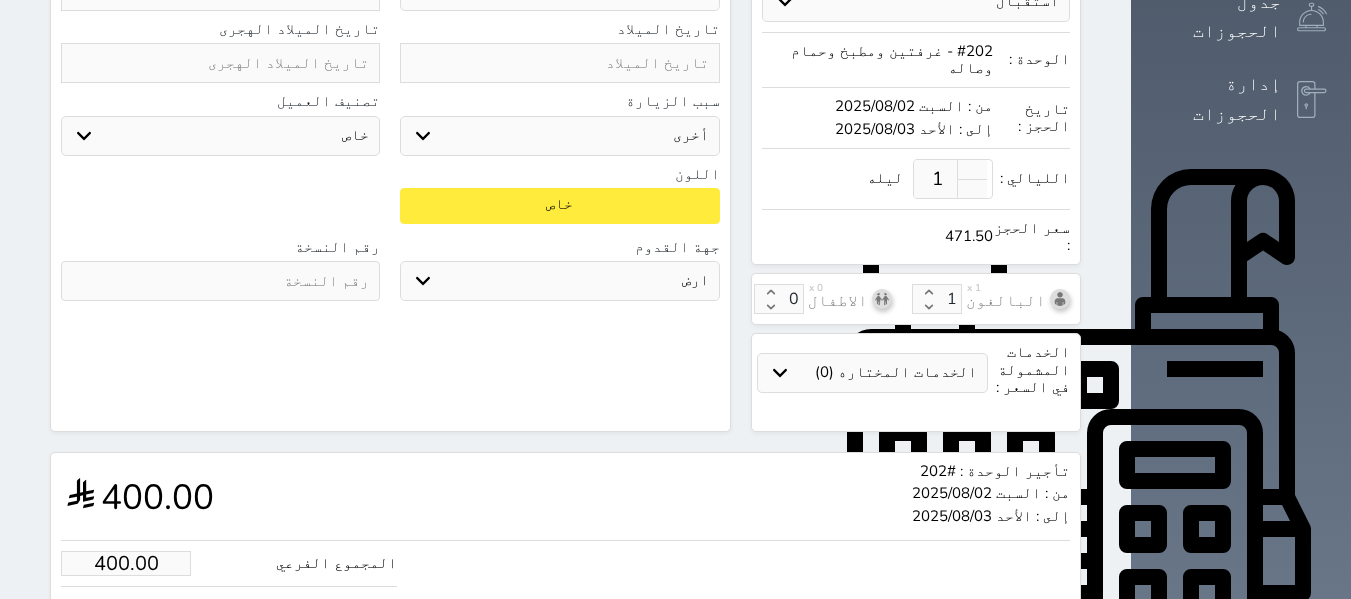 click on "جو بحر ارض" at bounding box center [559, 281] 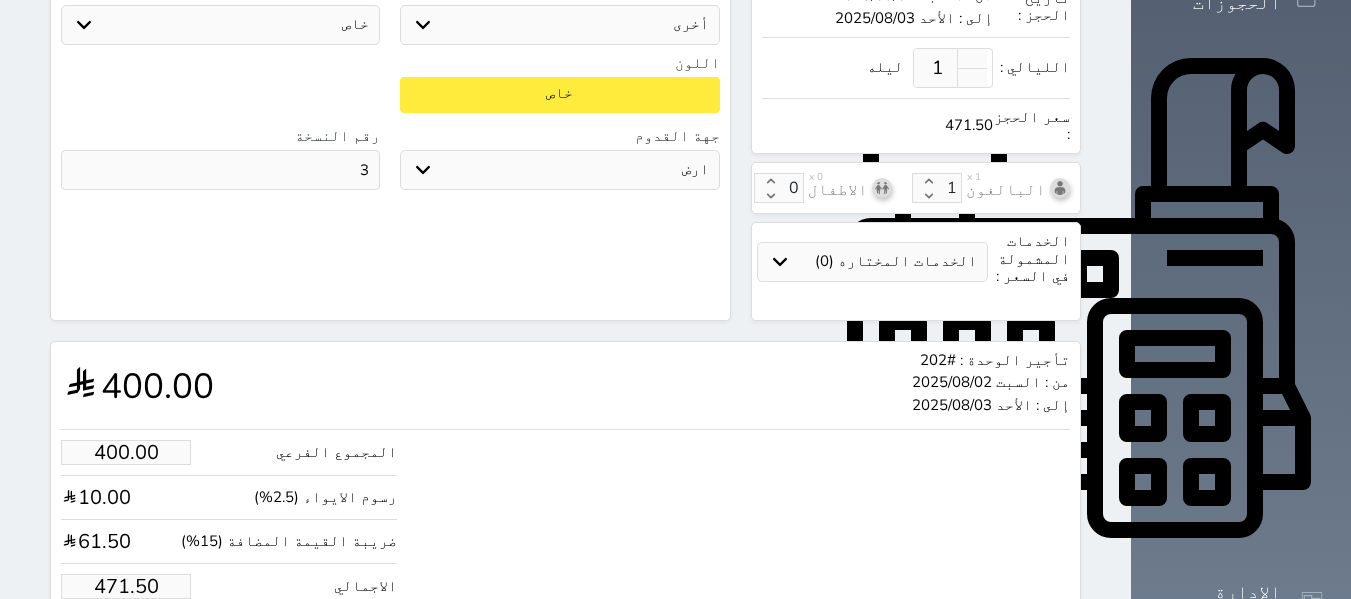 scroll, scrollTop: 628, scrollLeft: 0, axis: vertical 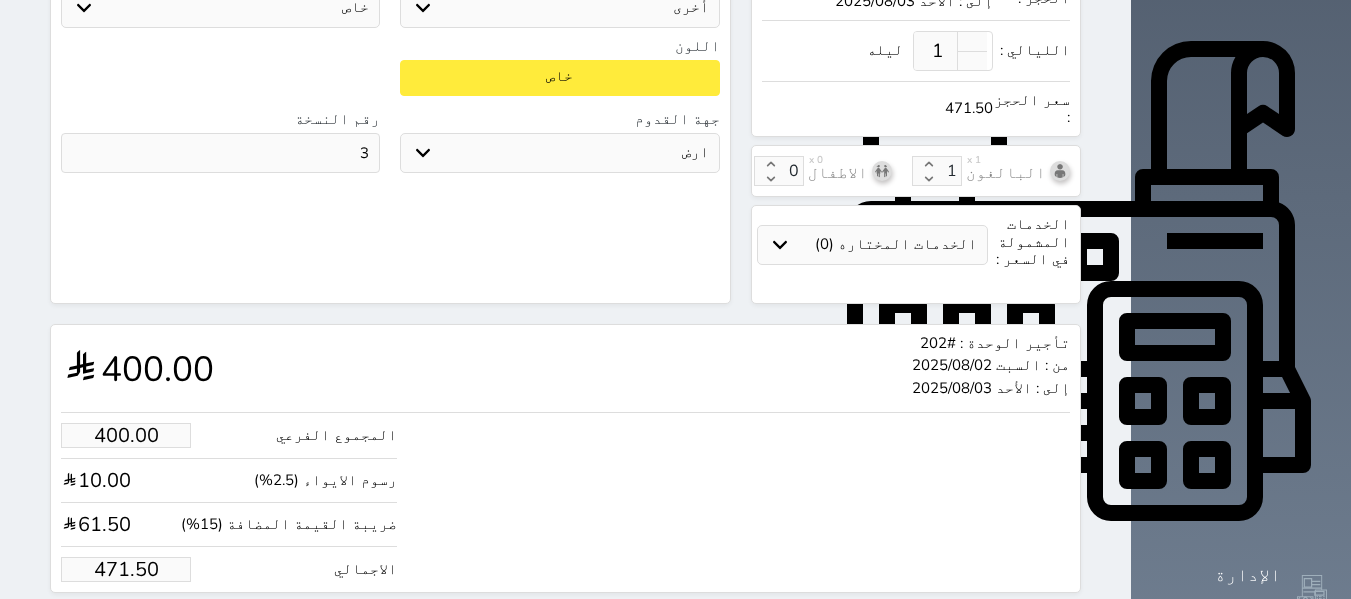 type on "3" 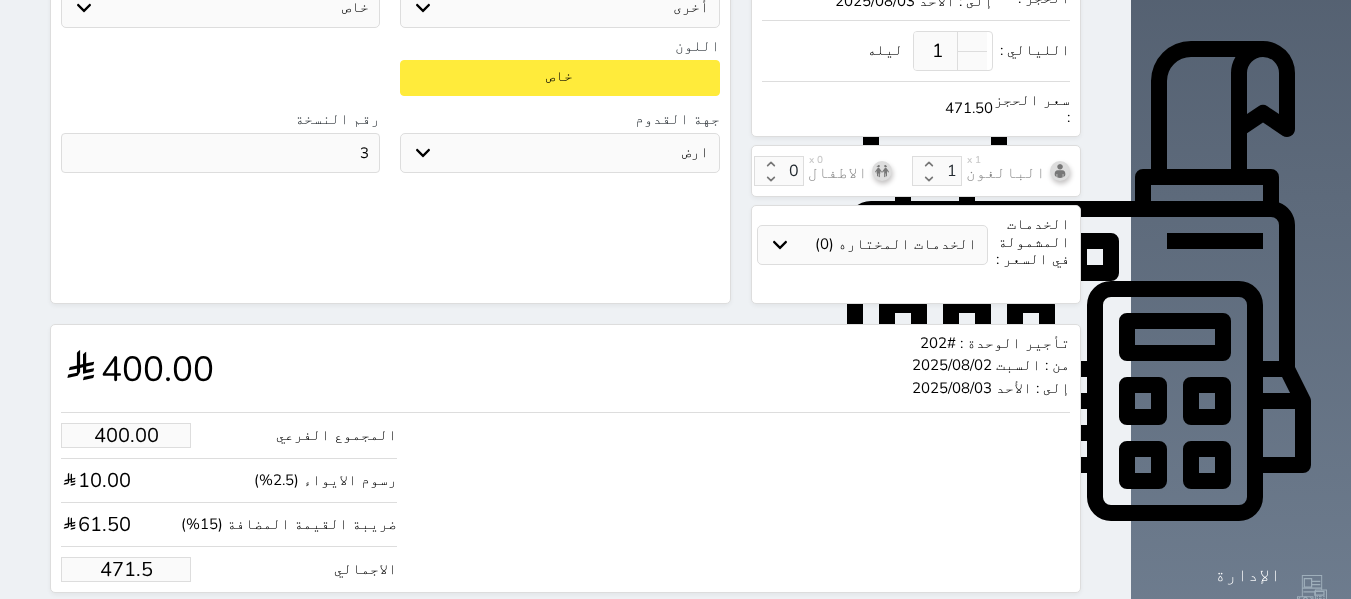 type on "399.58" 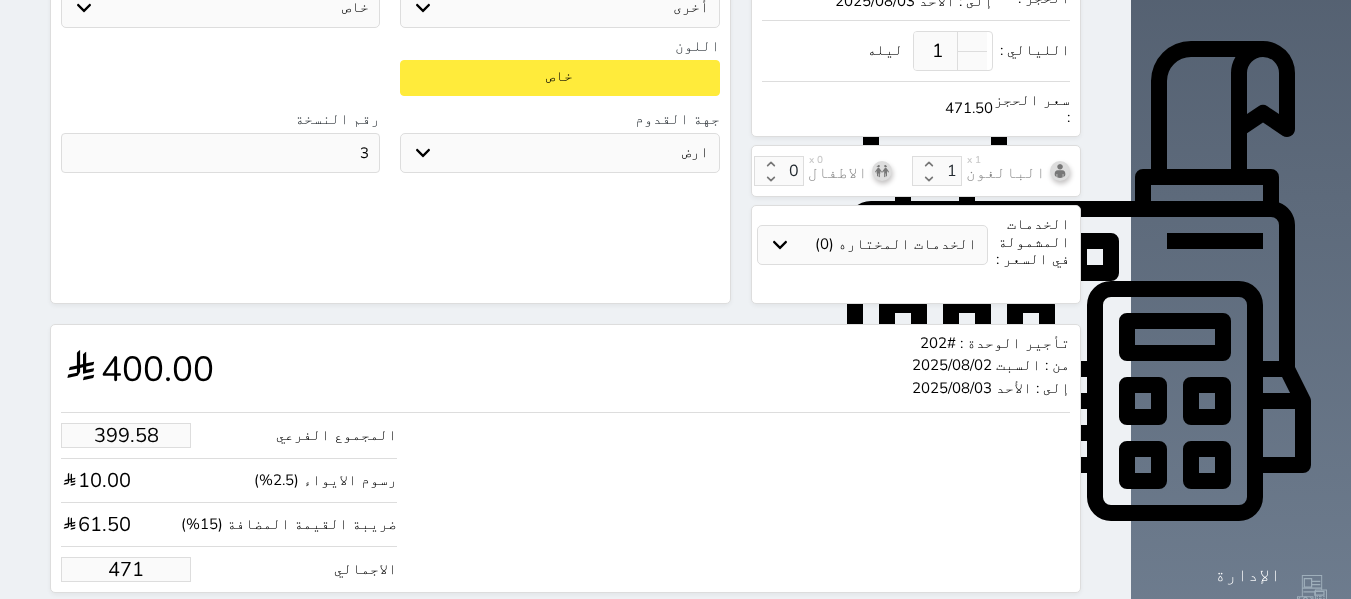 type on "39.87" 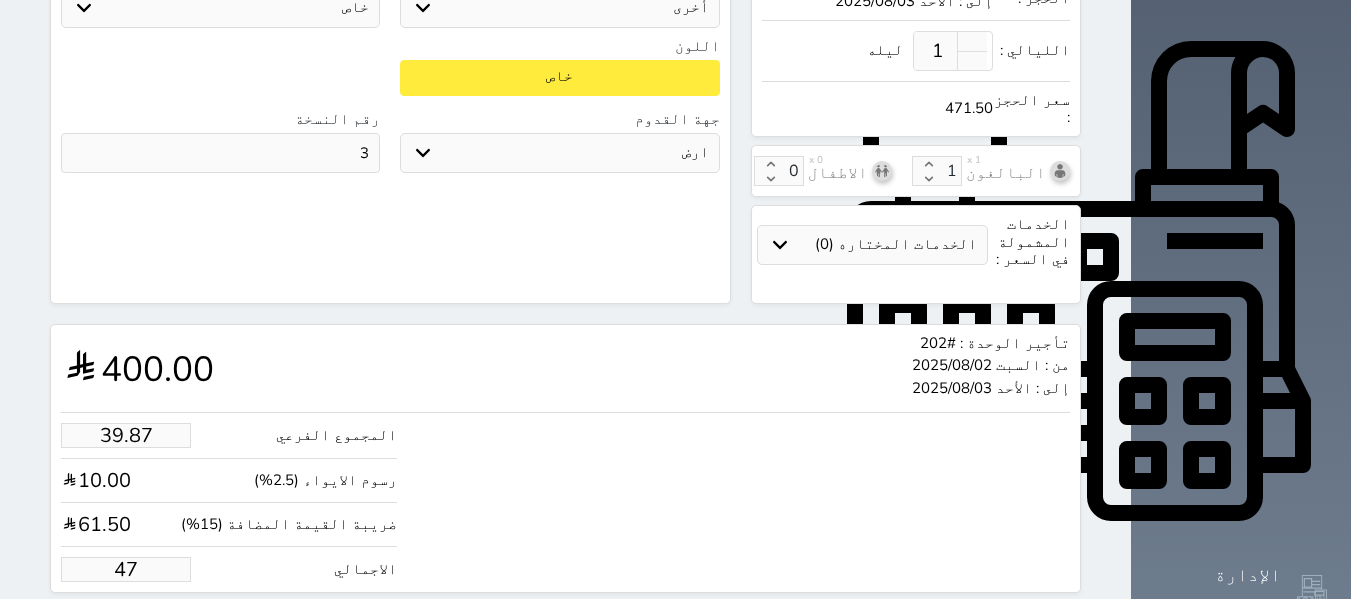 type on "3.39" 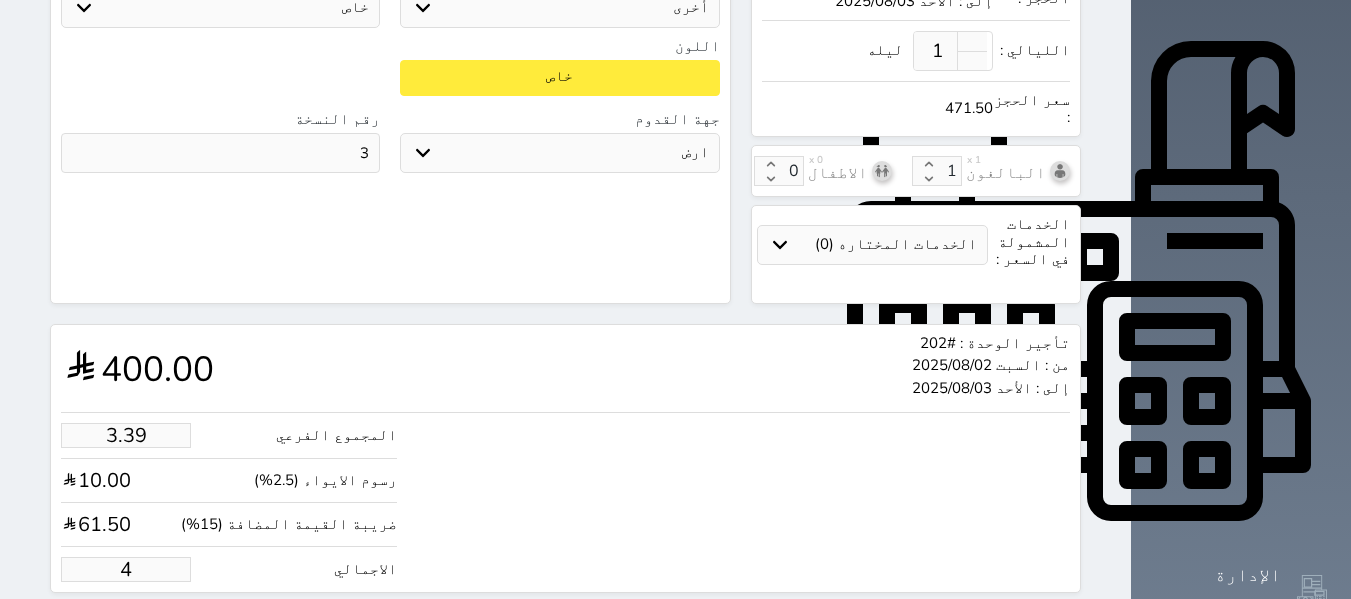 type on "1.00" 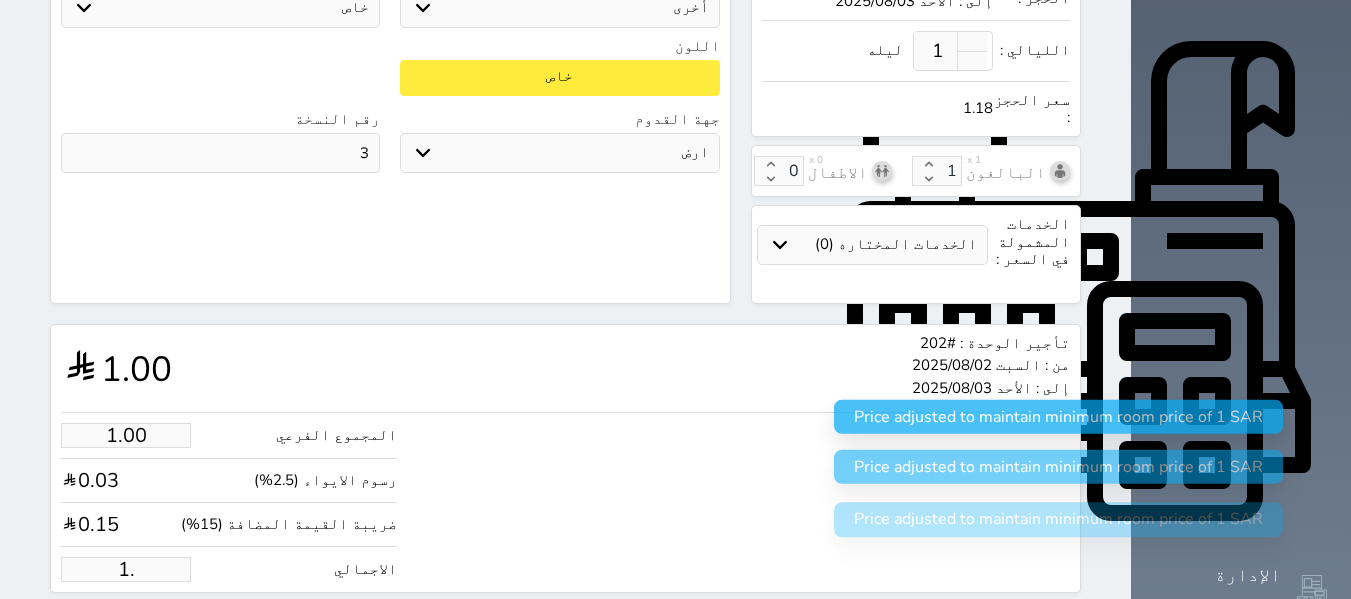 type on "1" 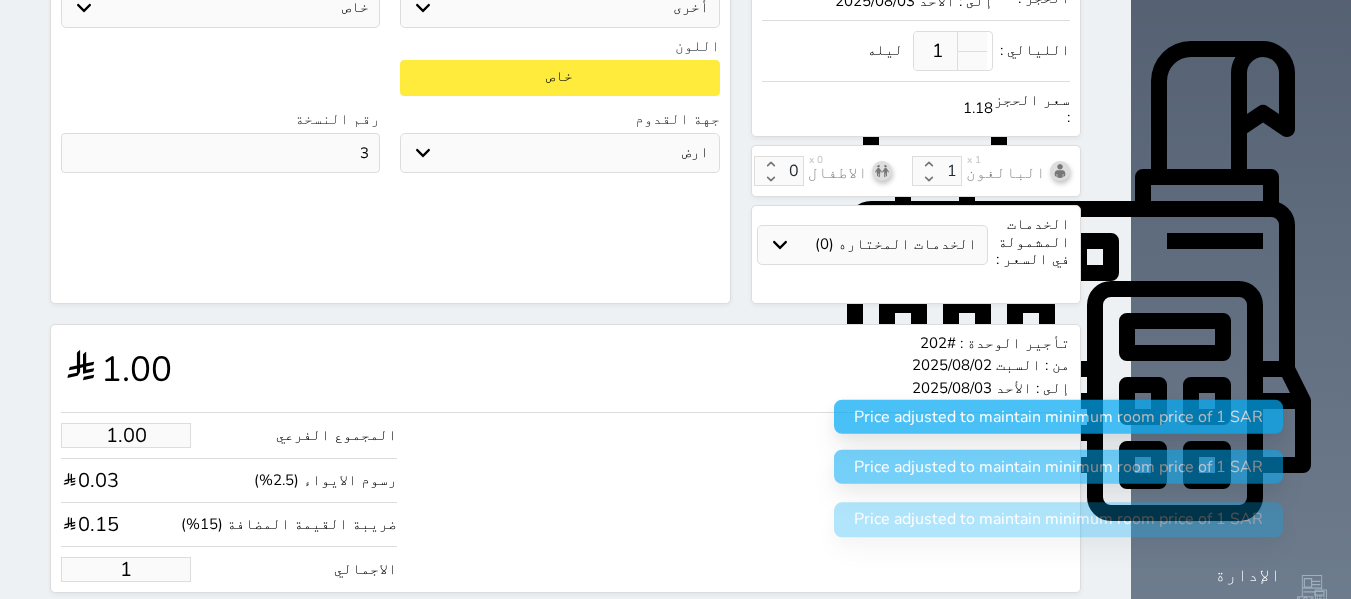type 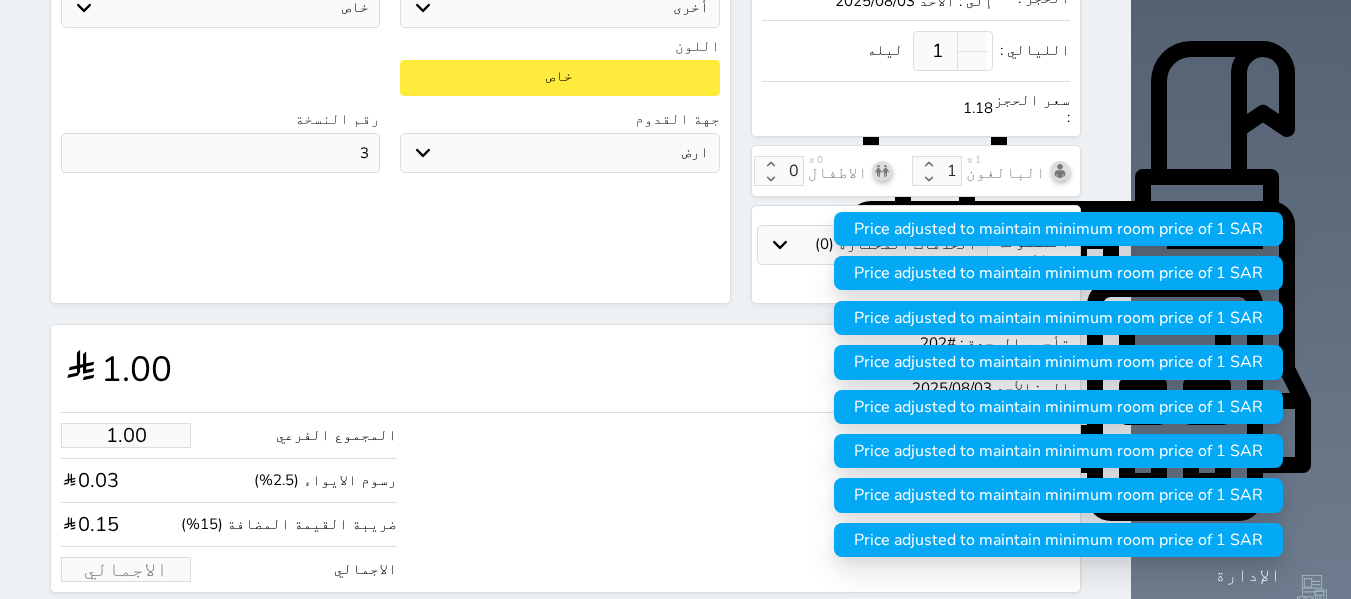 type on "2.55" 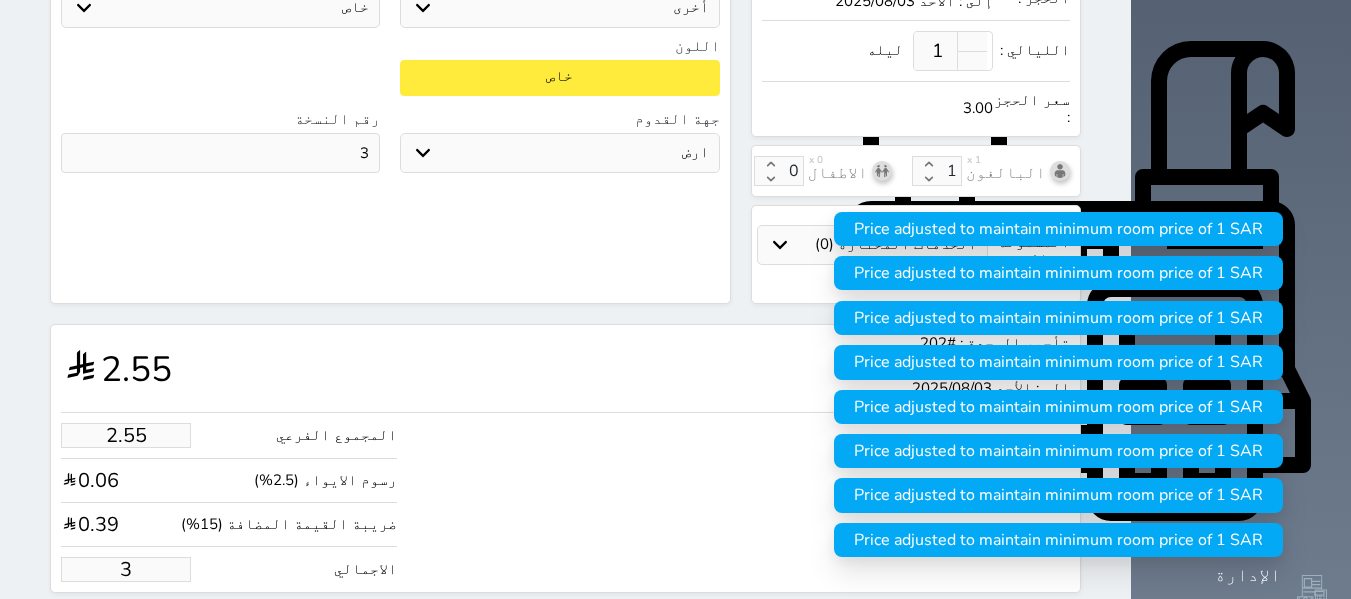 type on "31.39" 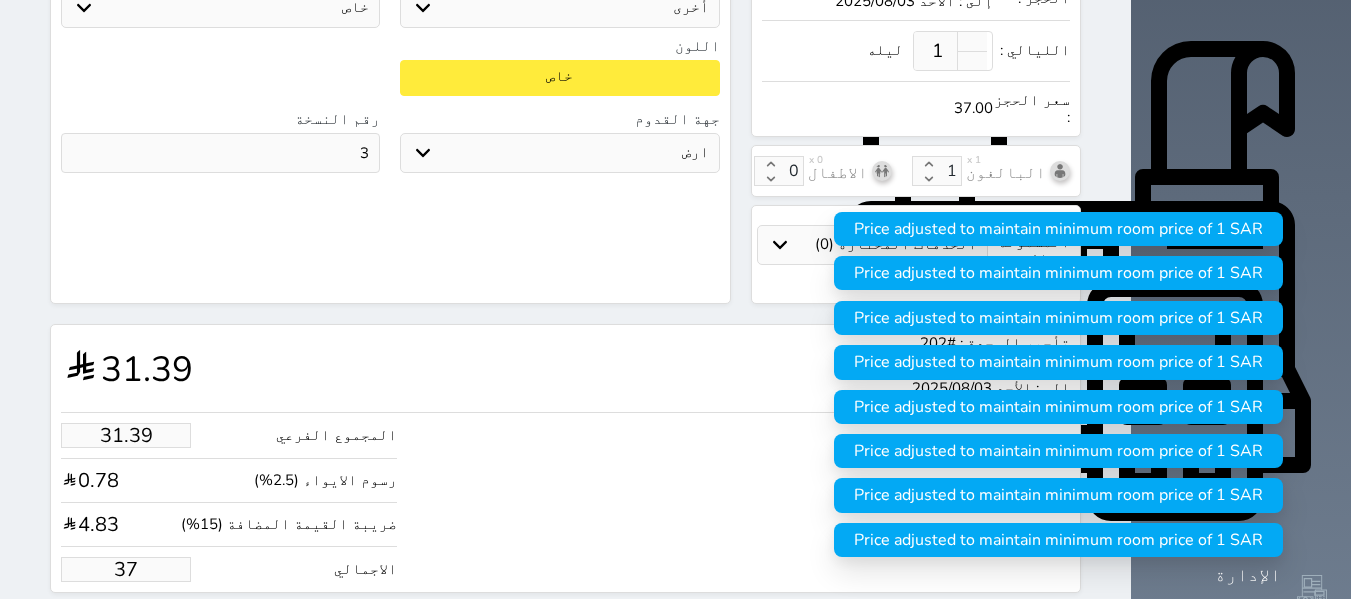 type on "313.89" 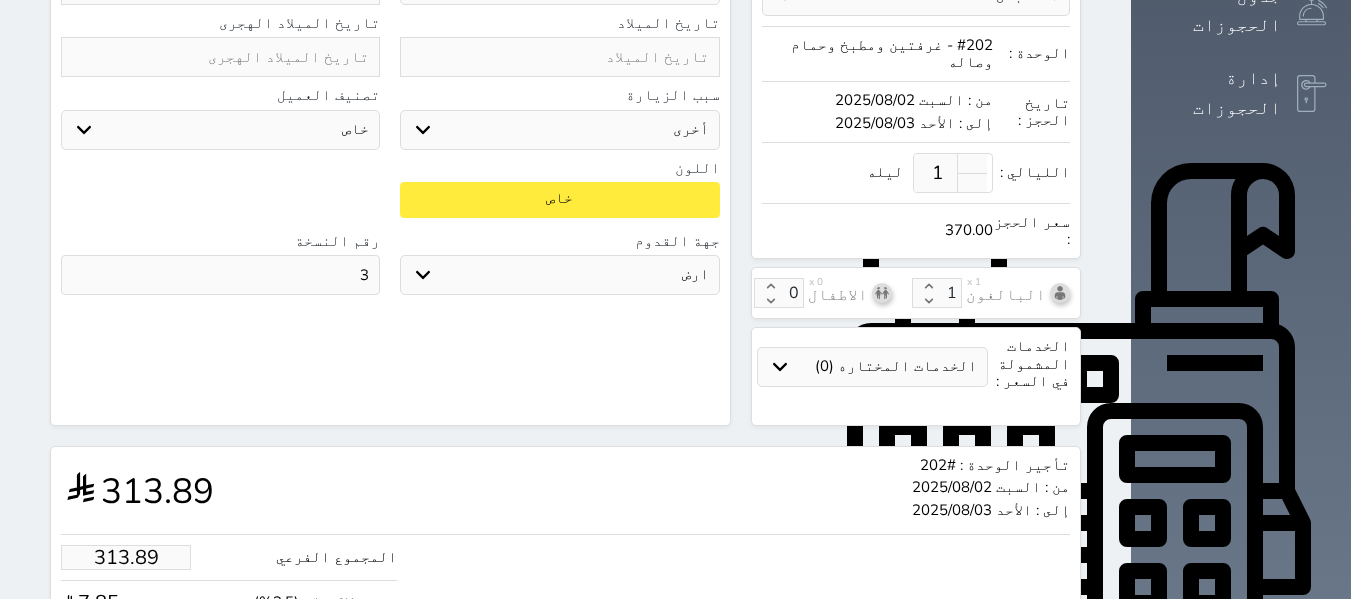 scroll, scrollTop: 628, scrollLeft: 0, axis: vertical 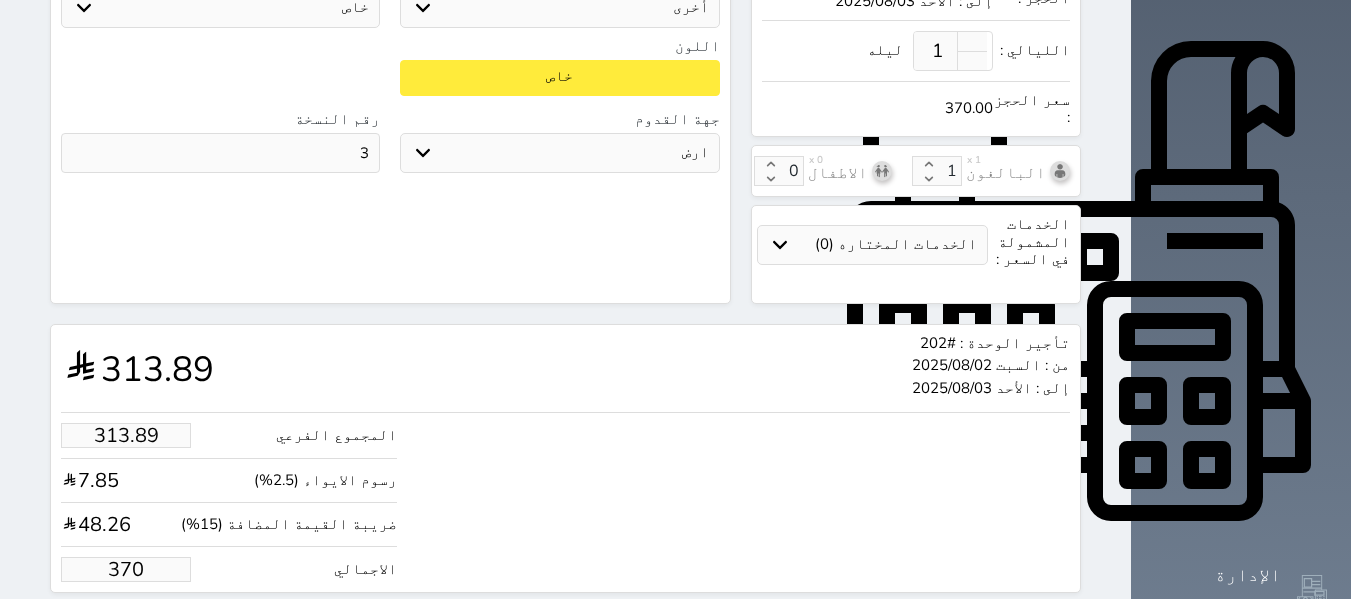type on "370.00" 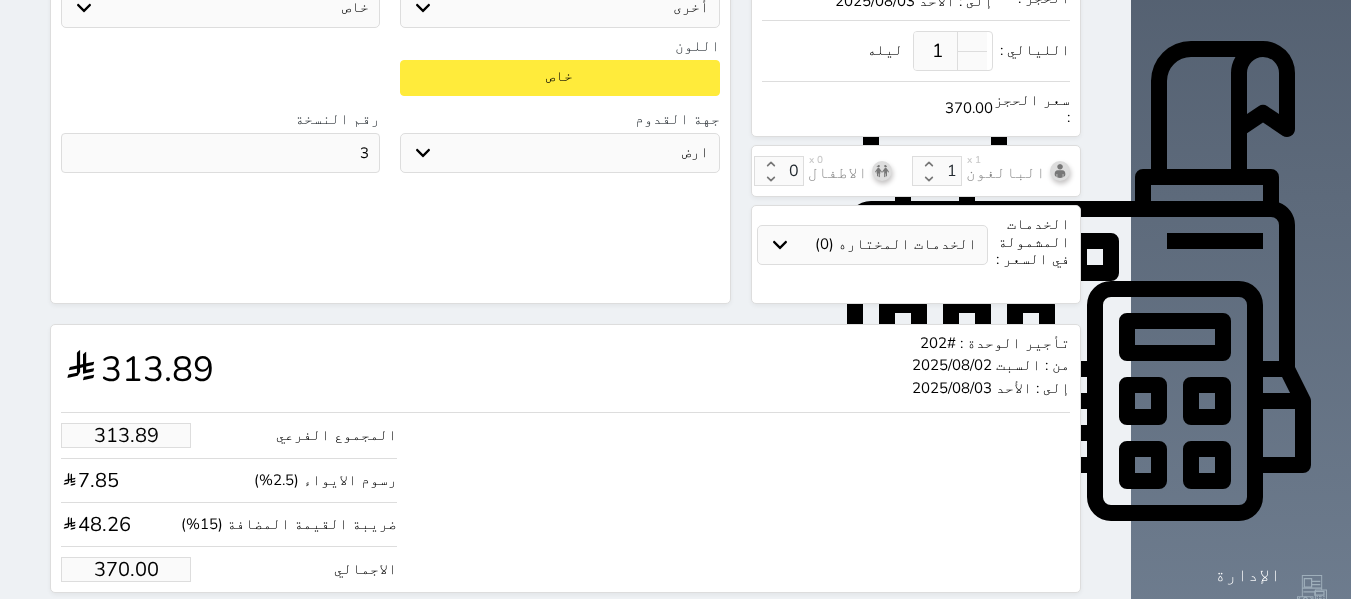 click on "حجز" at bounding box center (149, 630) 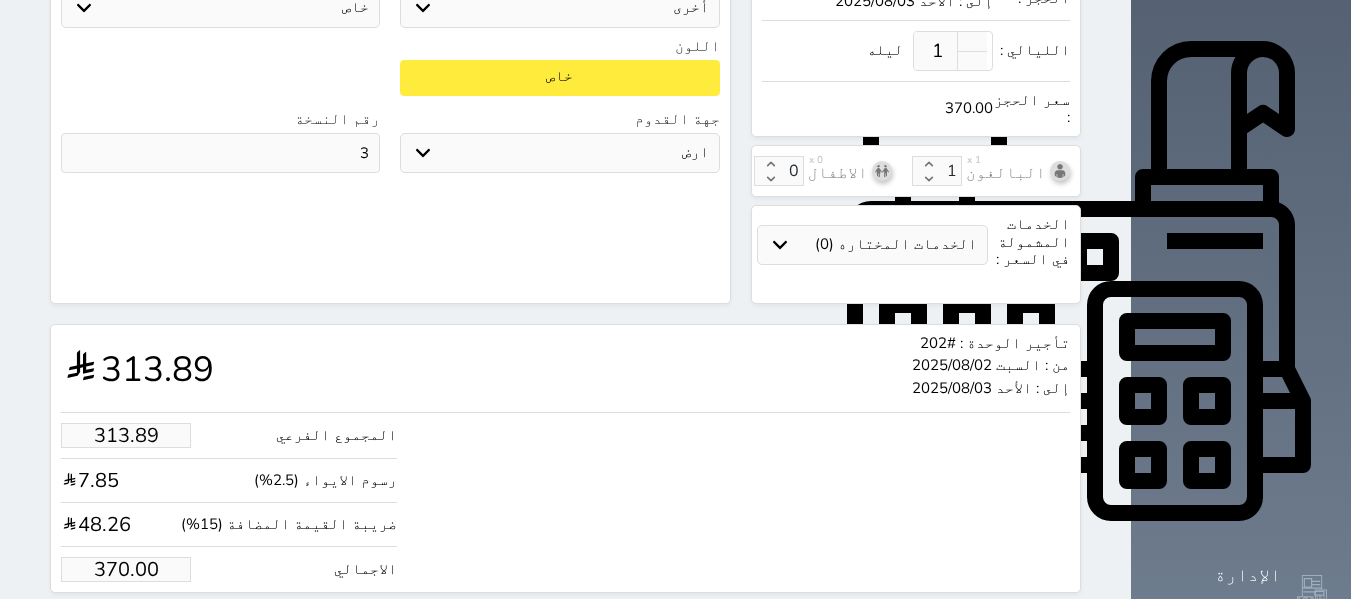 scroll, scrollTop: 587, scrollLeft: 0, axis: vertical 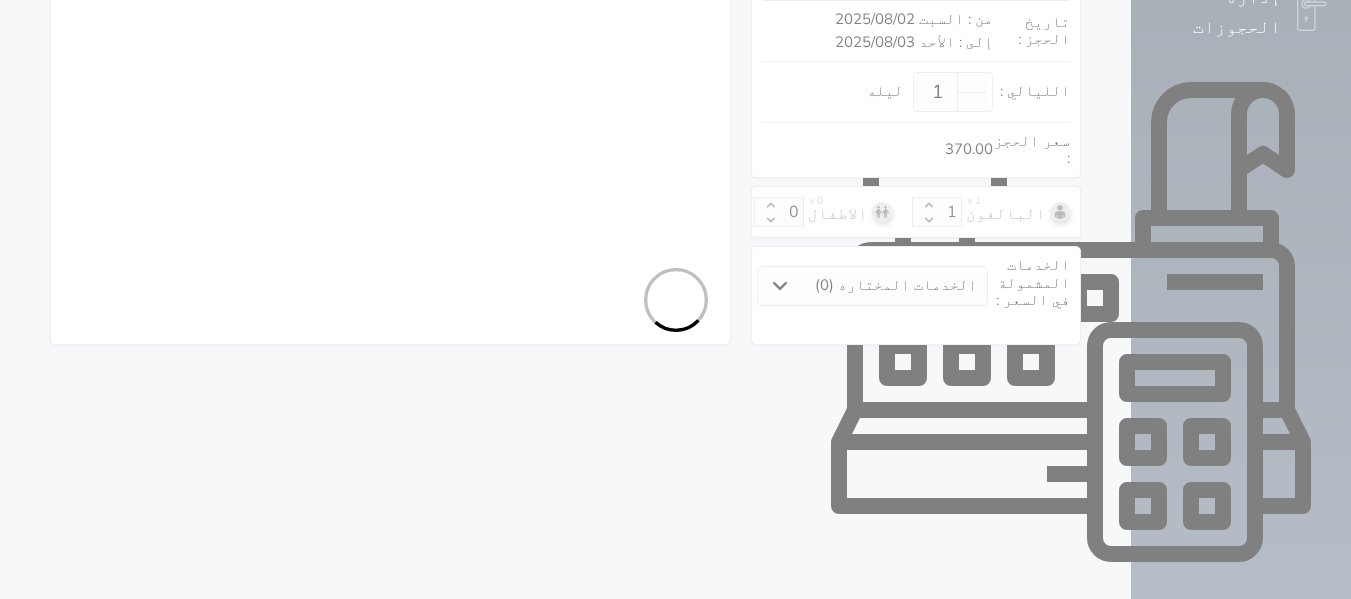 select on "1" 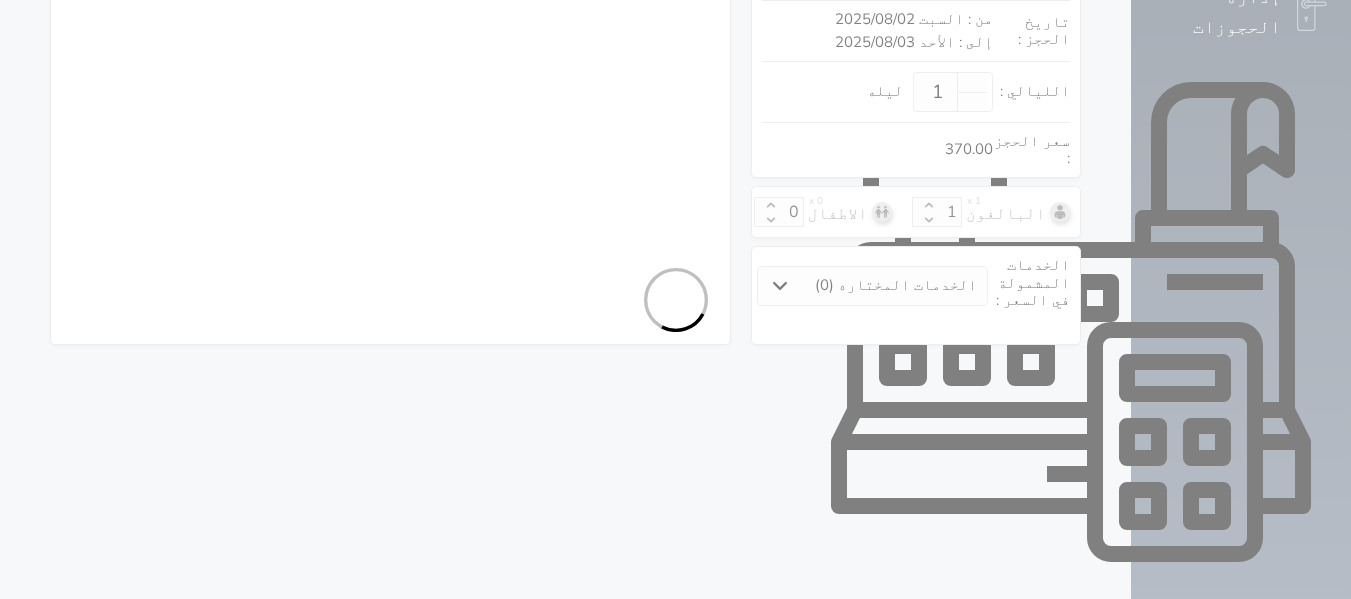 select on "113" 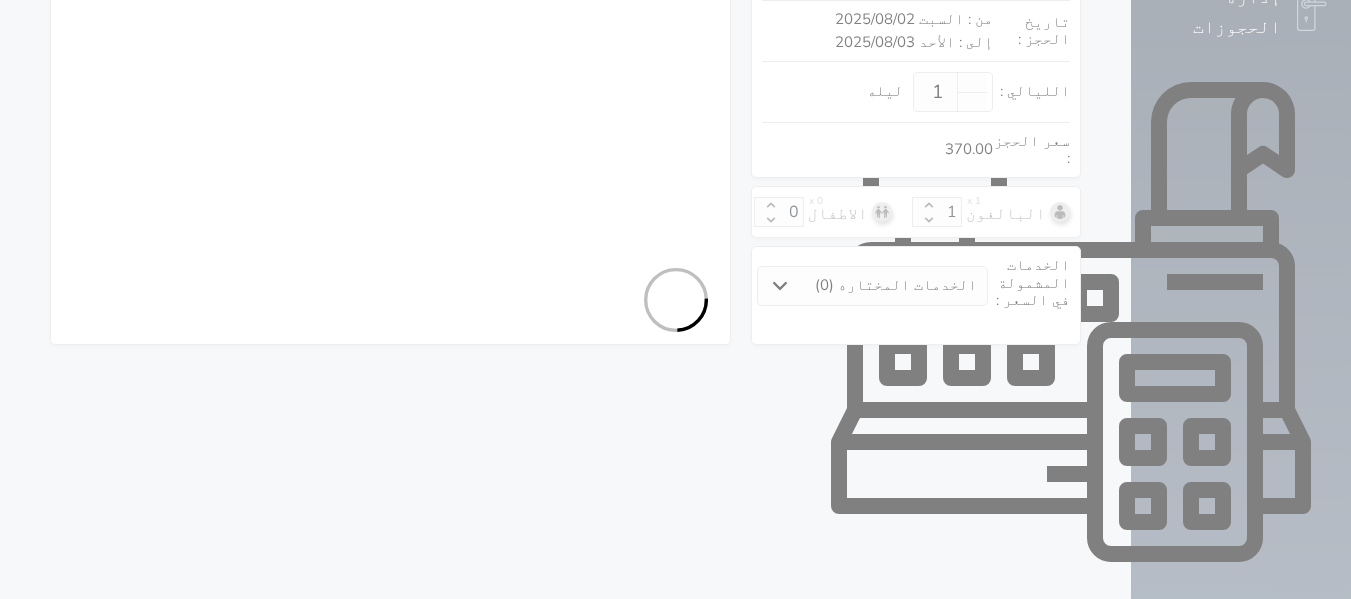 select on "1" 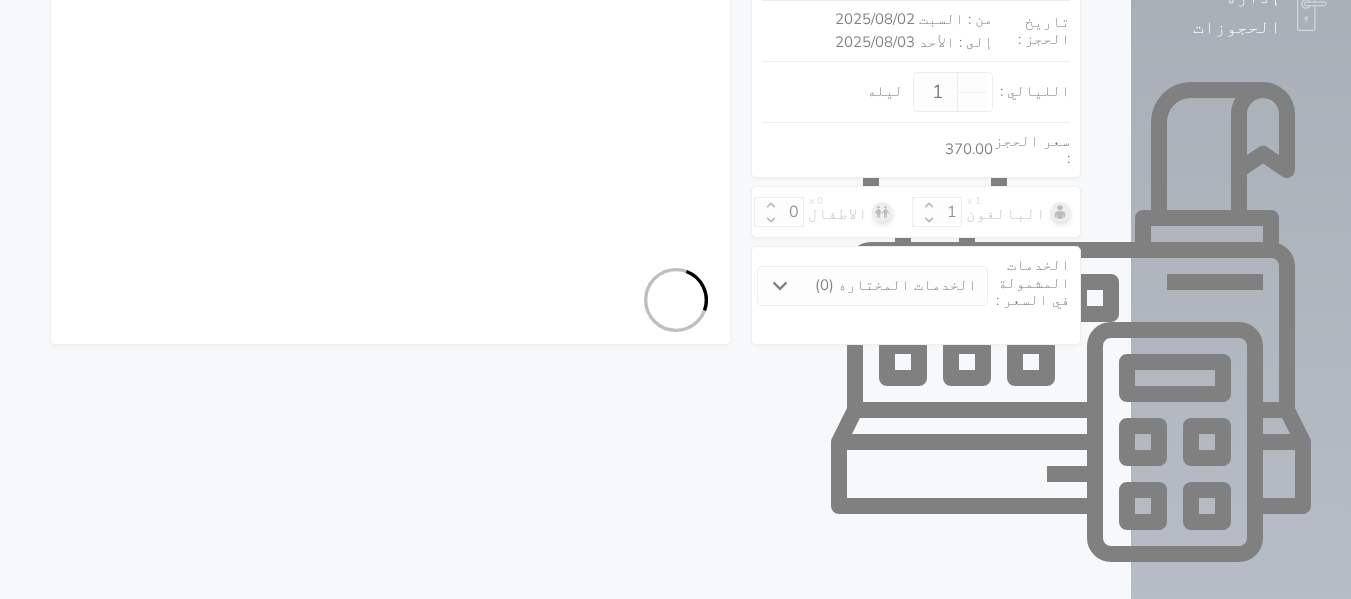 select on "7" 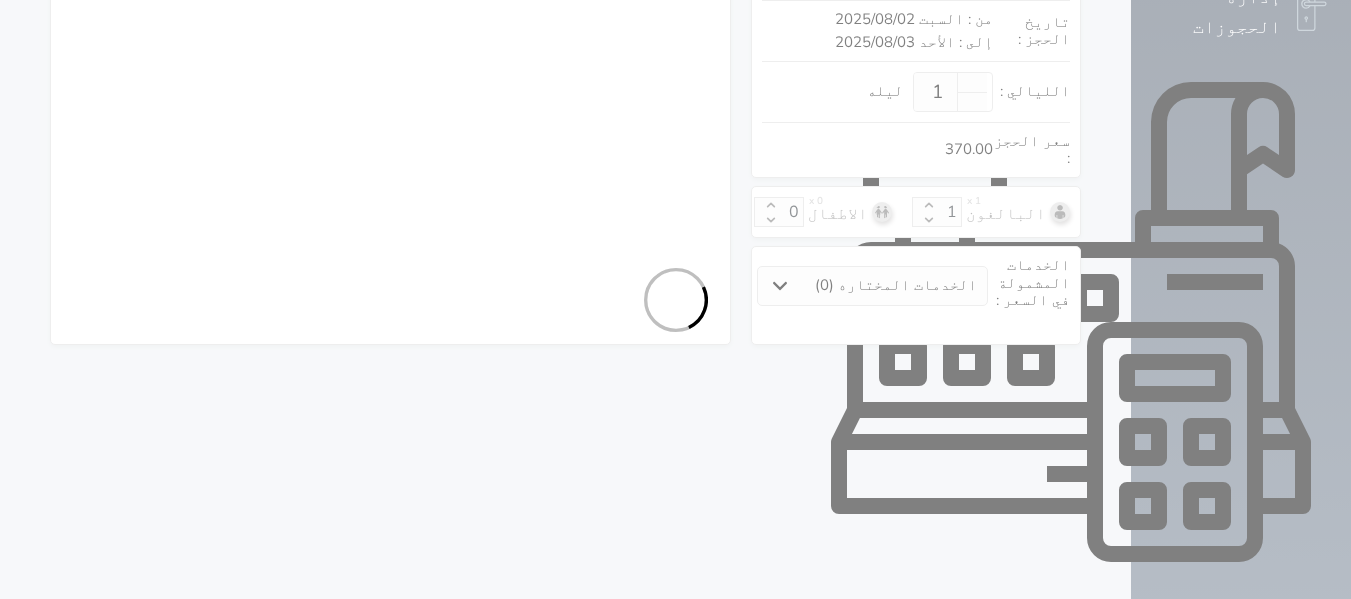 select on "5943" 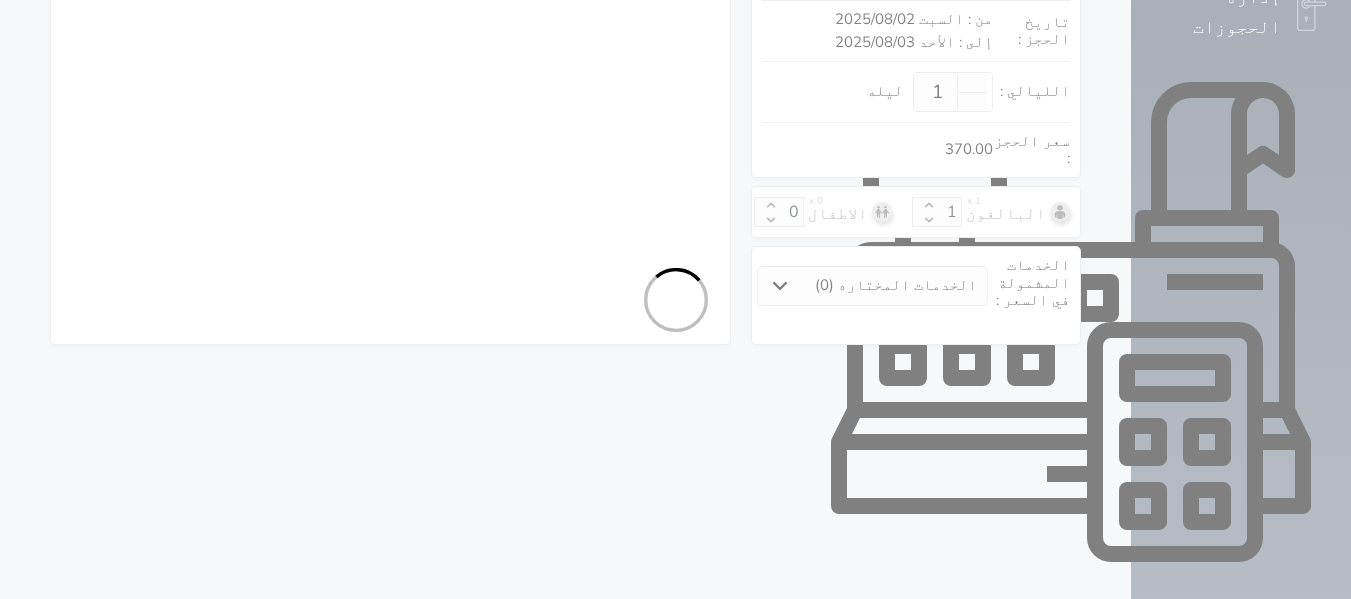 select on "9" 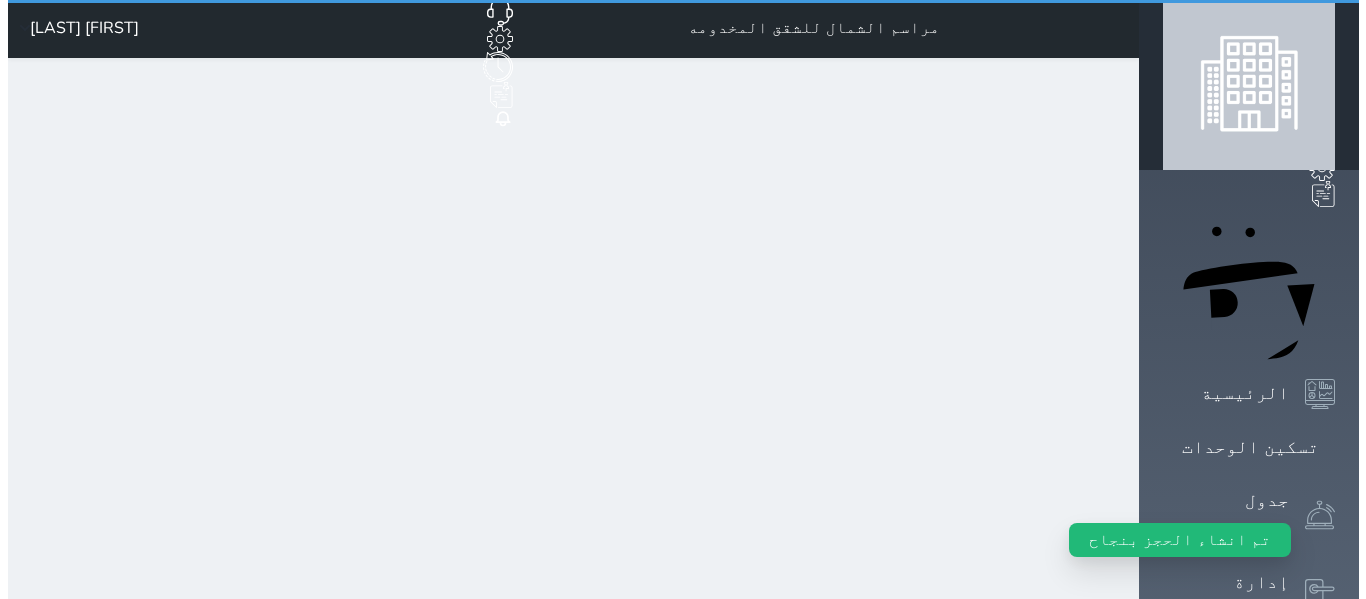 scroll, scrollTop: 0, scrollLeft: 0, axis: both 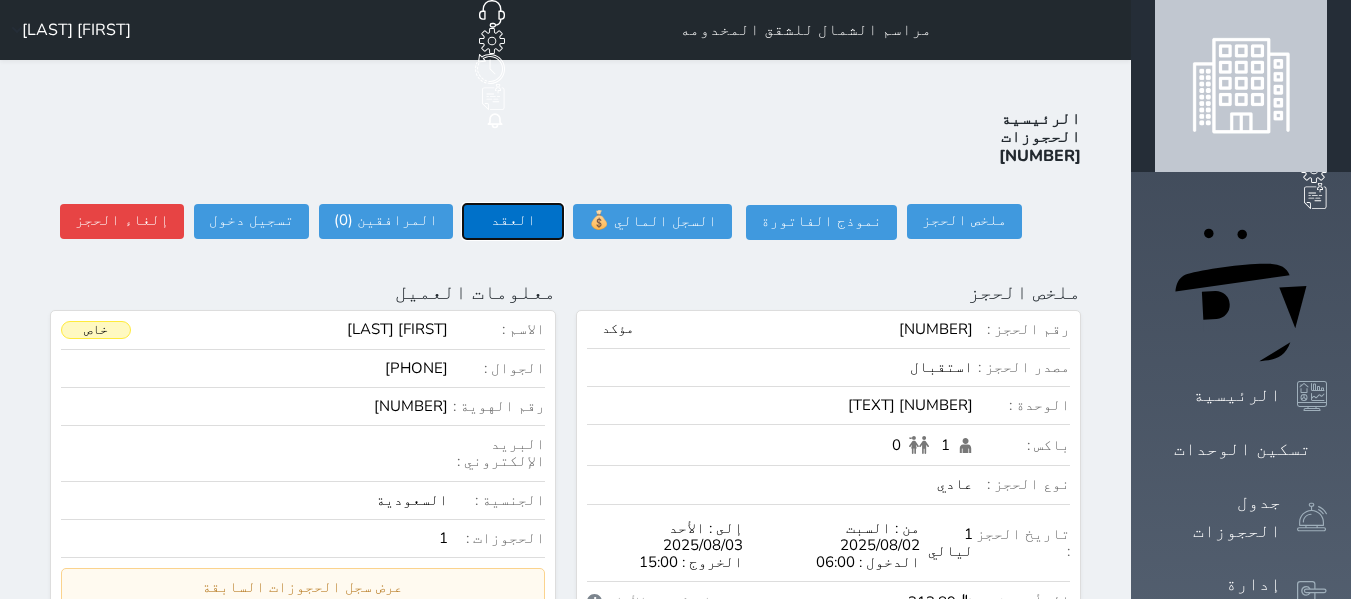 click on "العقد" at bounding box center [513, 221] 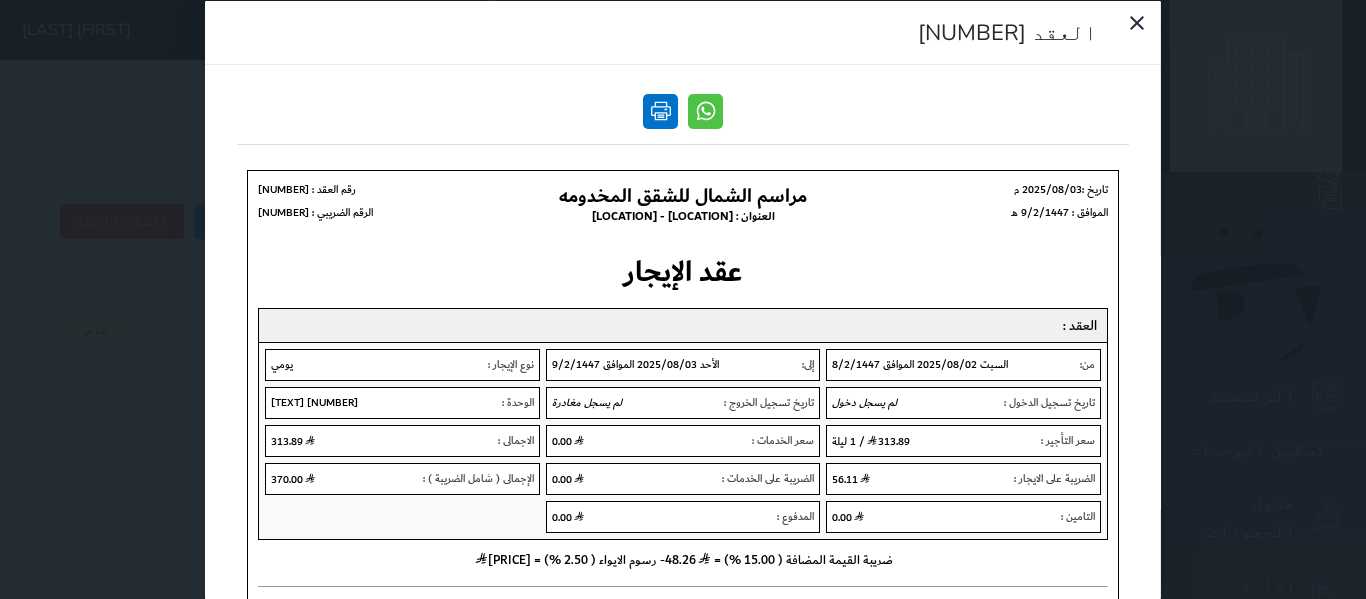 scroll, scrollTop: 0, scrollLeft: 0, axis: both 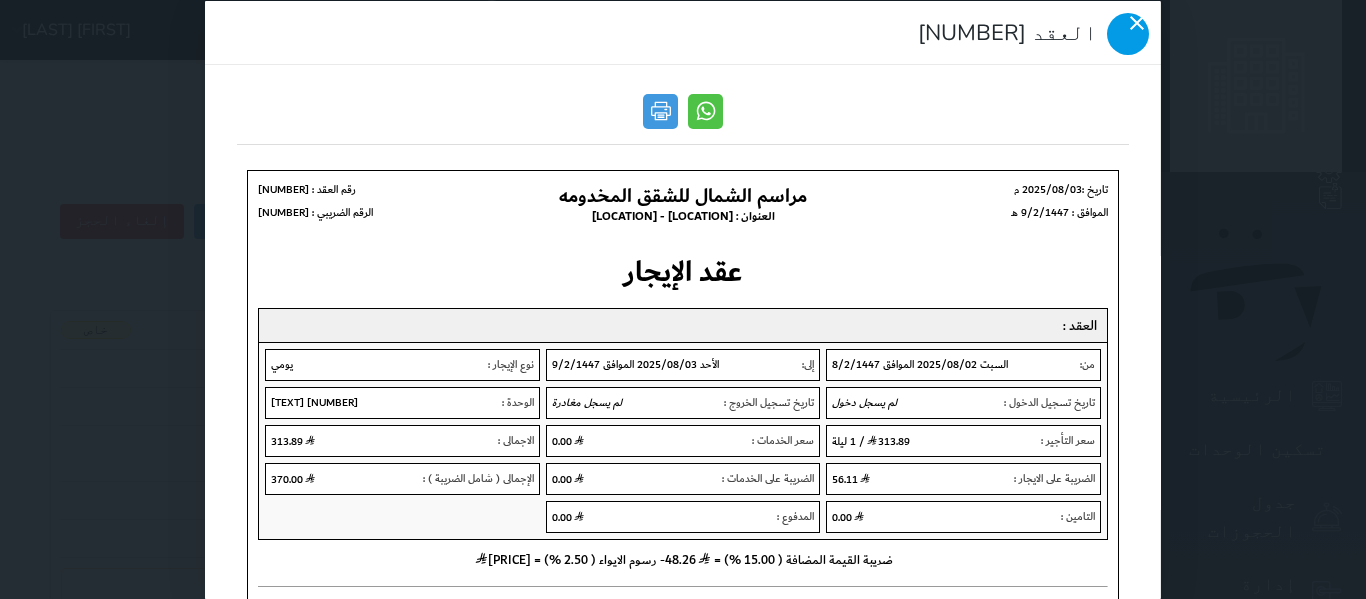 click at bounding box center (1128, 33) 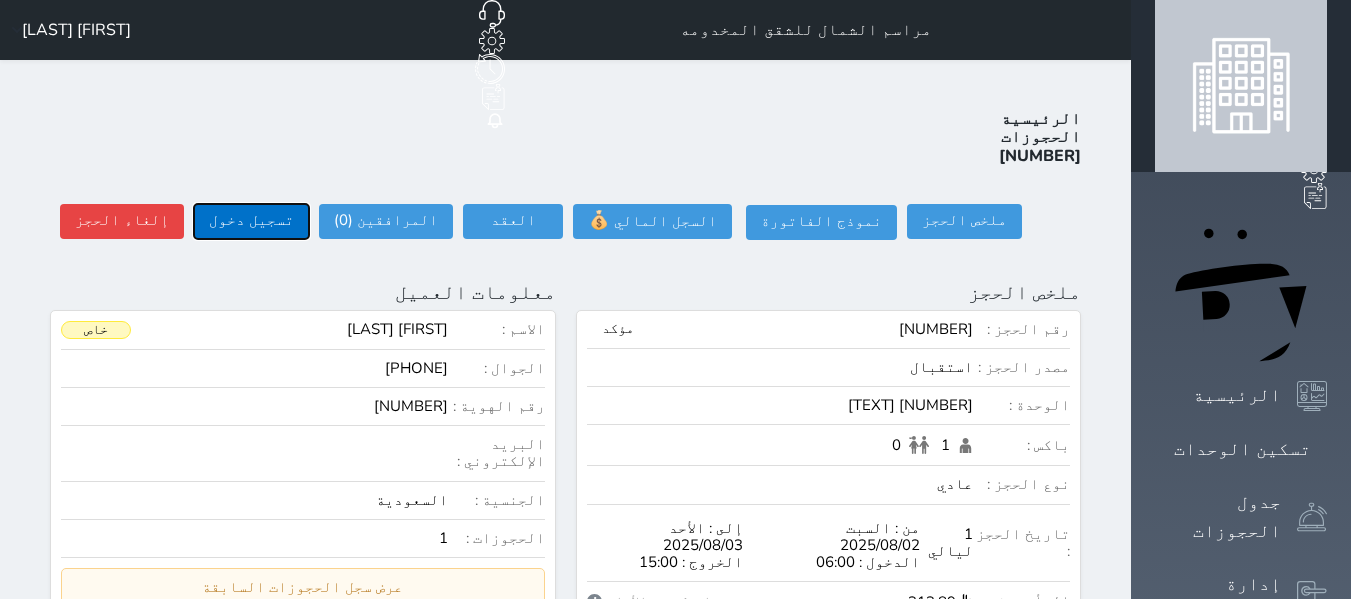 click on "تسجيل دخول" at bounding box center (251, 221) 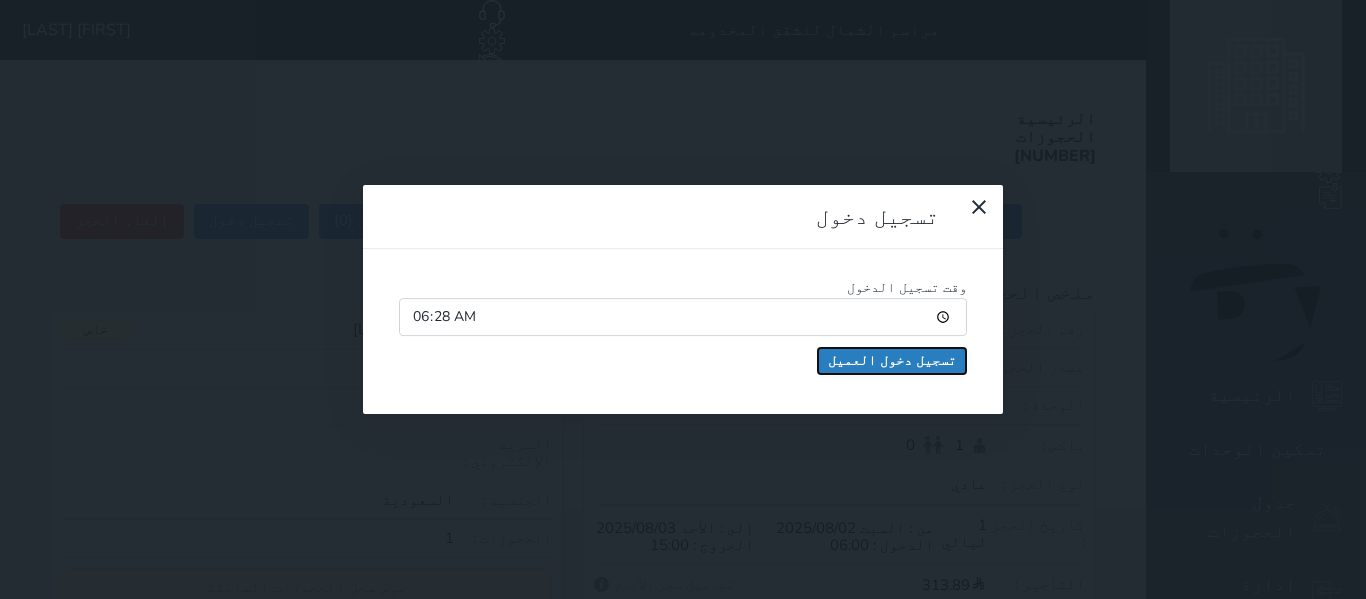 click on "تسجيل دخول العميل" at bounding box center [892, 361] 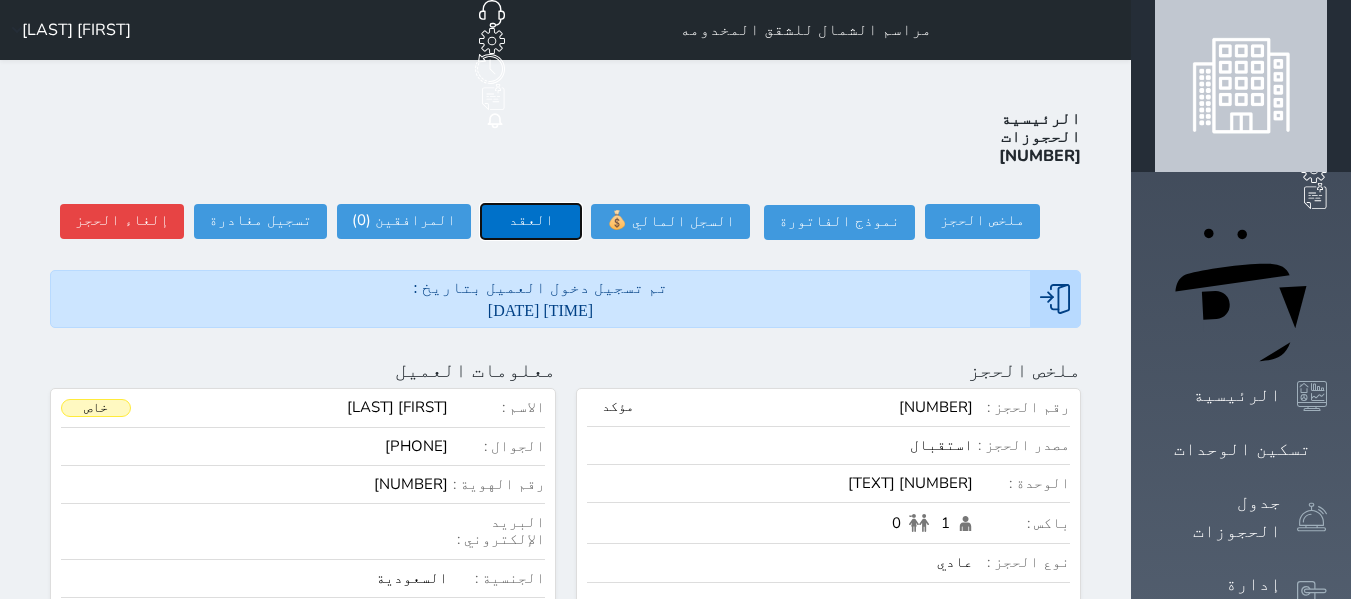 click on "العقد" at bounding box center [531, 221] 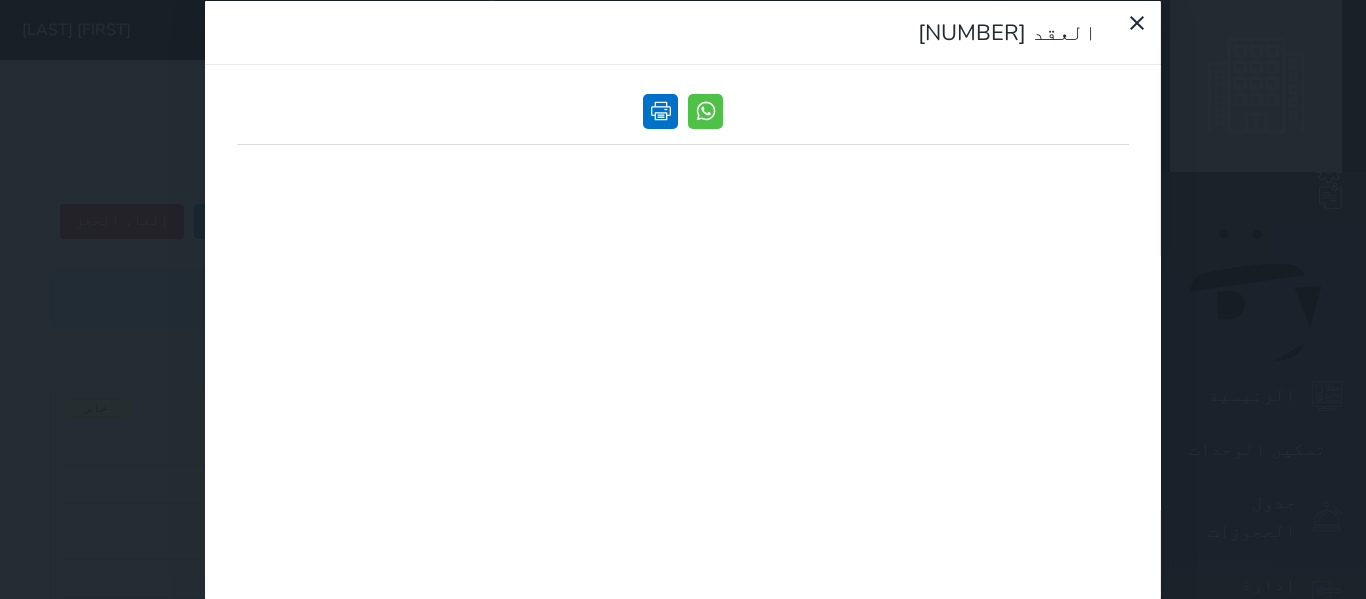 click at bounding box center (660, 110) 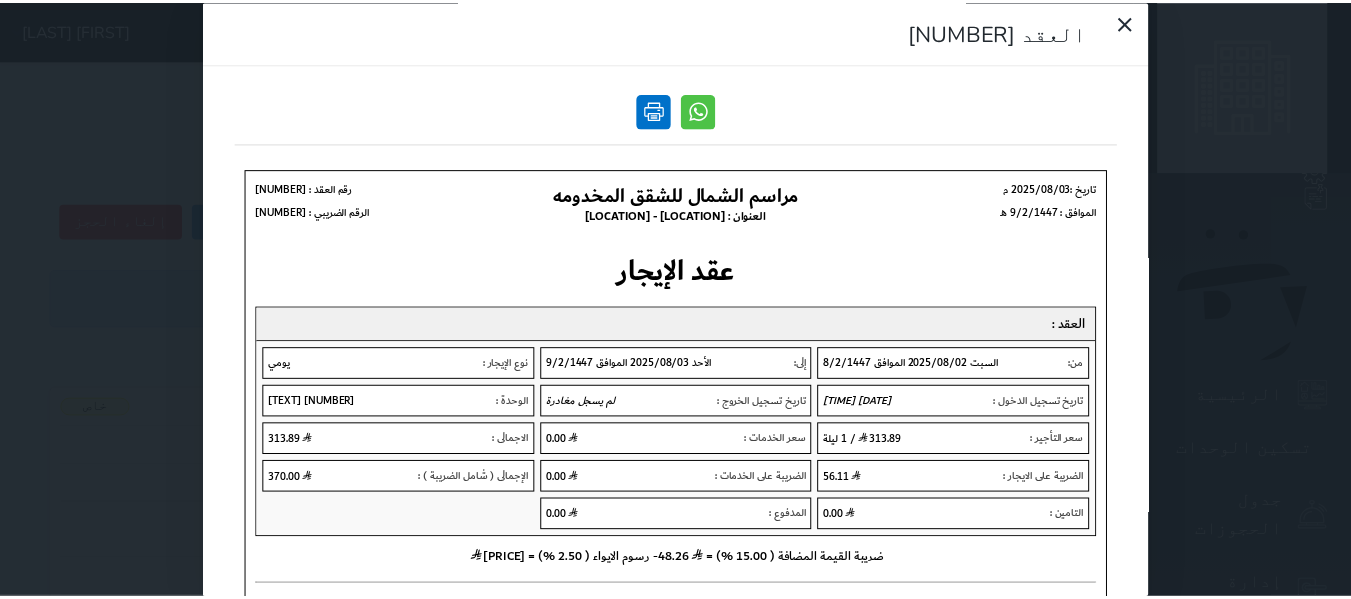 scroll, scrollTop: 0, scrollLeft: 0, axis: both 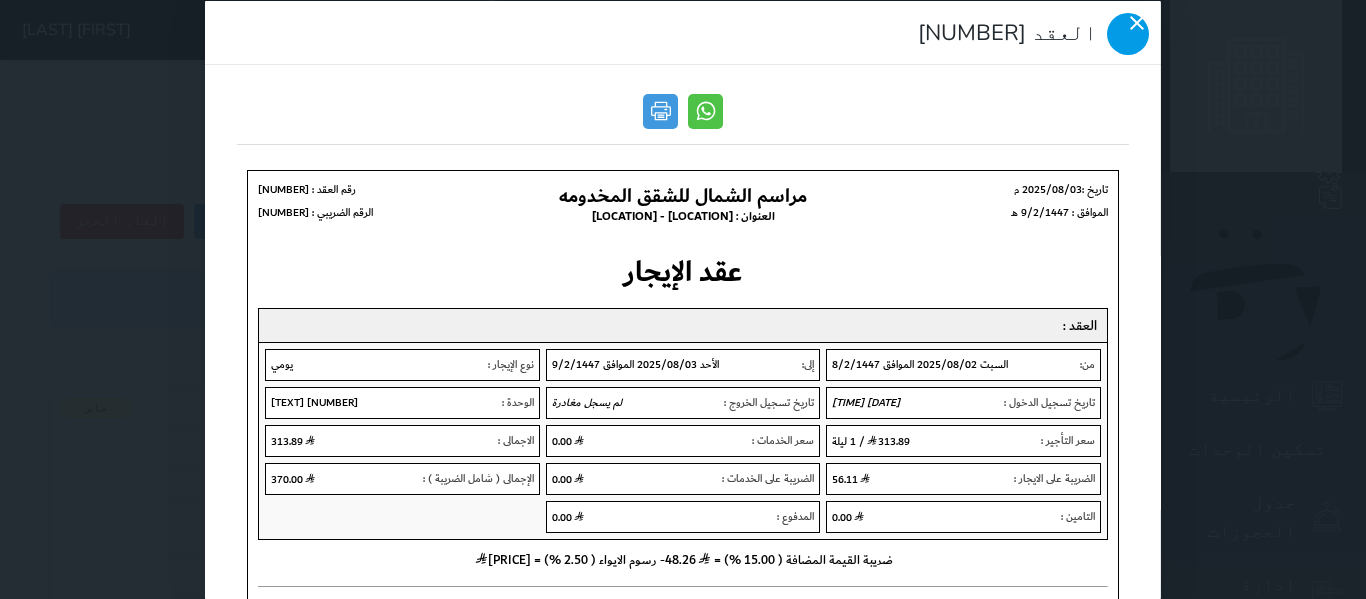 click 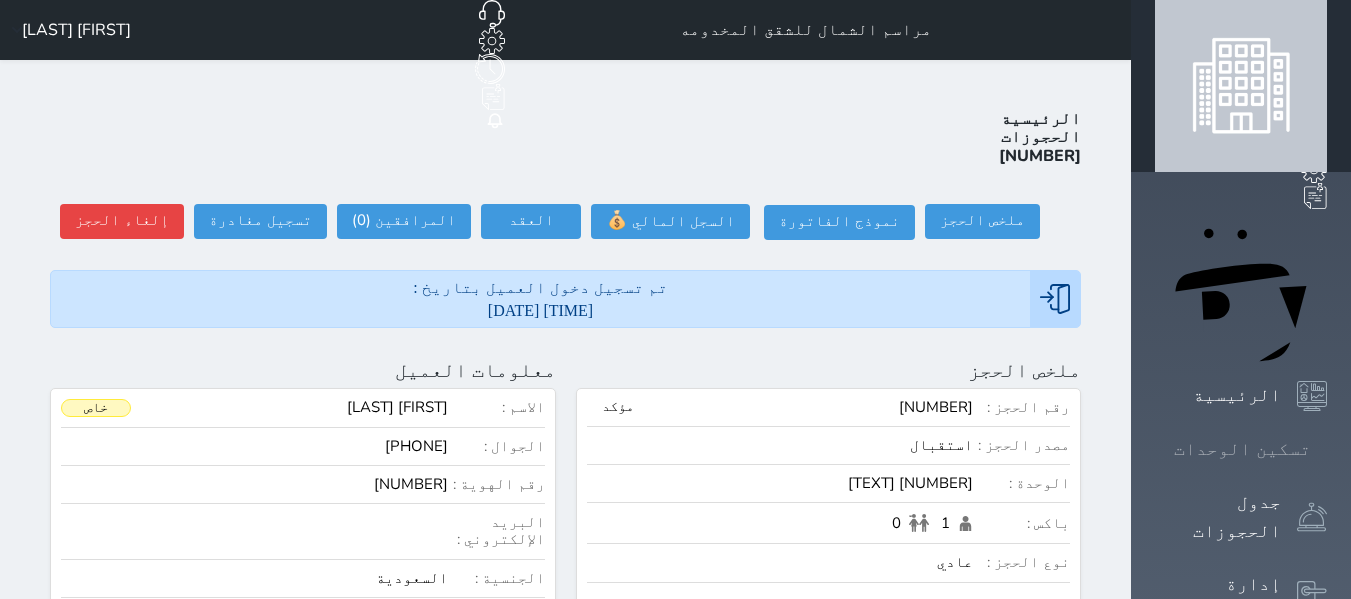 click at bounding box center [1327, 449] 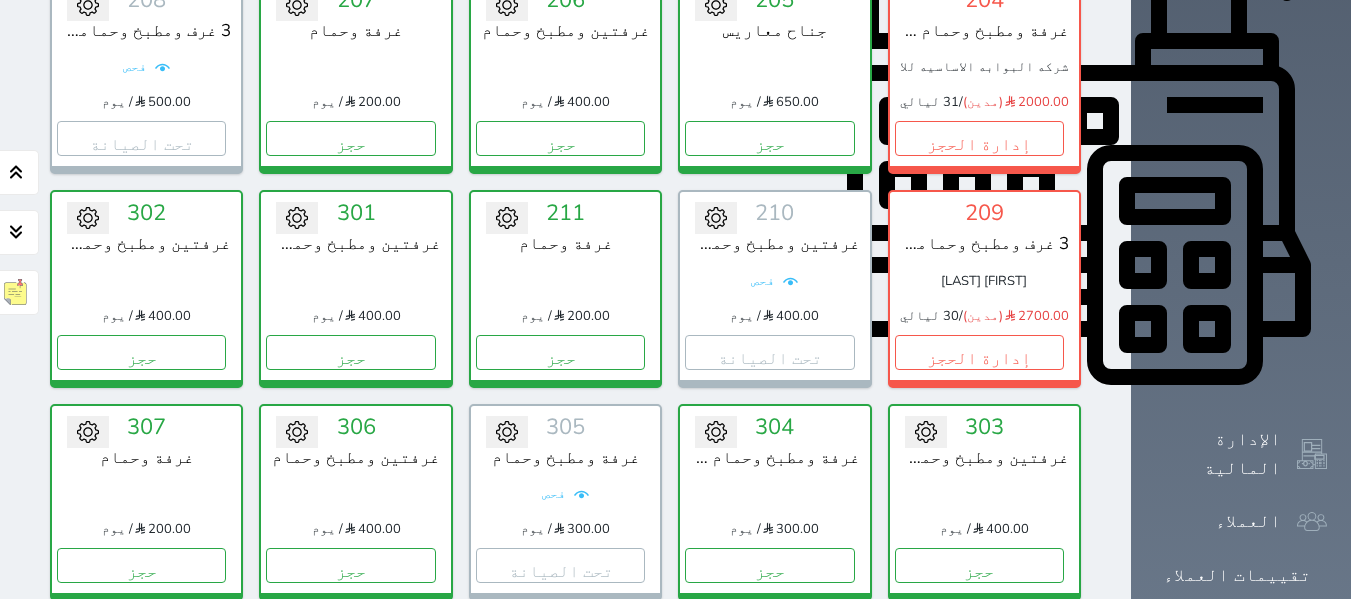 scroll, scrollTop: 800, scrollLeft: 0, axis: vertical 